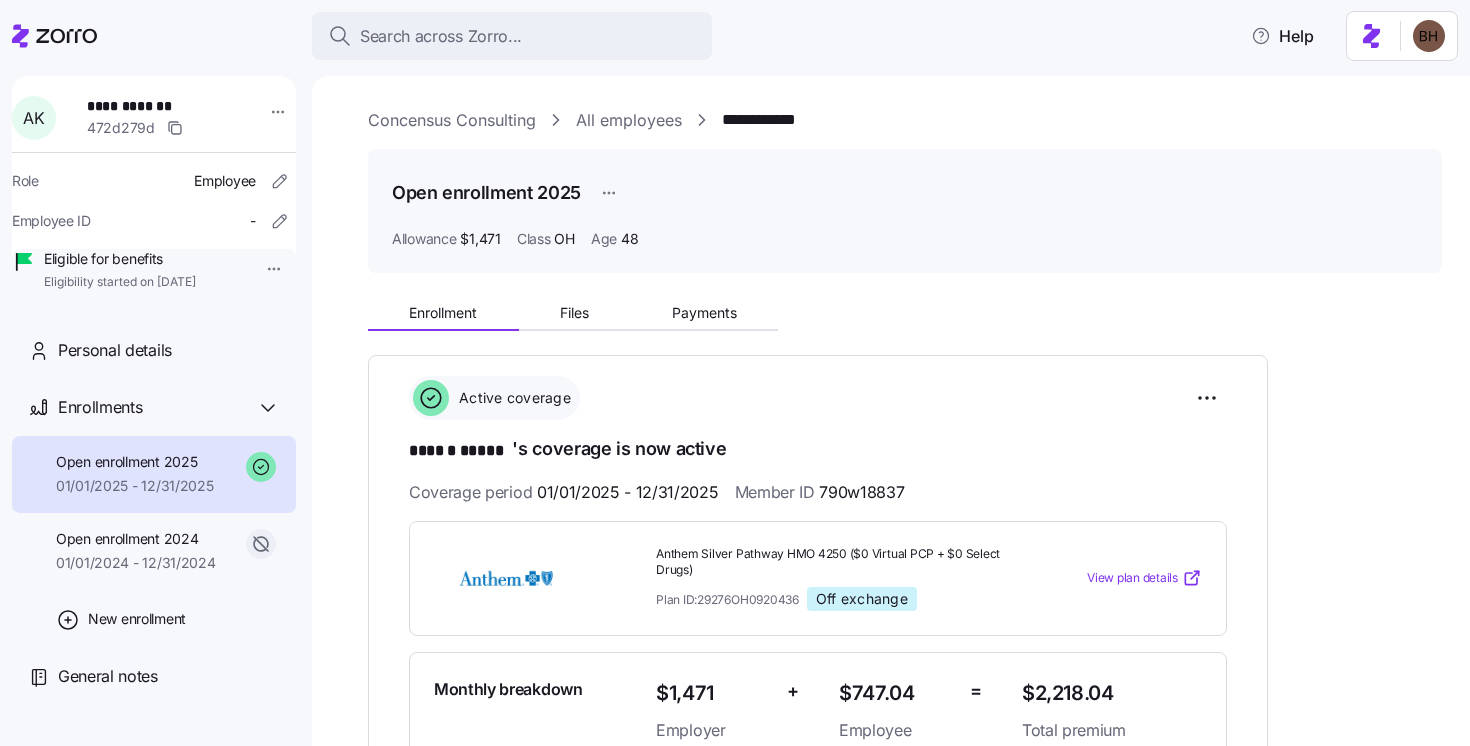 scroll, scrollTop: 0, scrollLeft: 0, axis: both 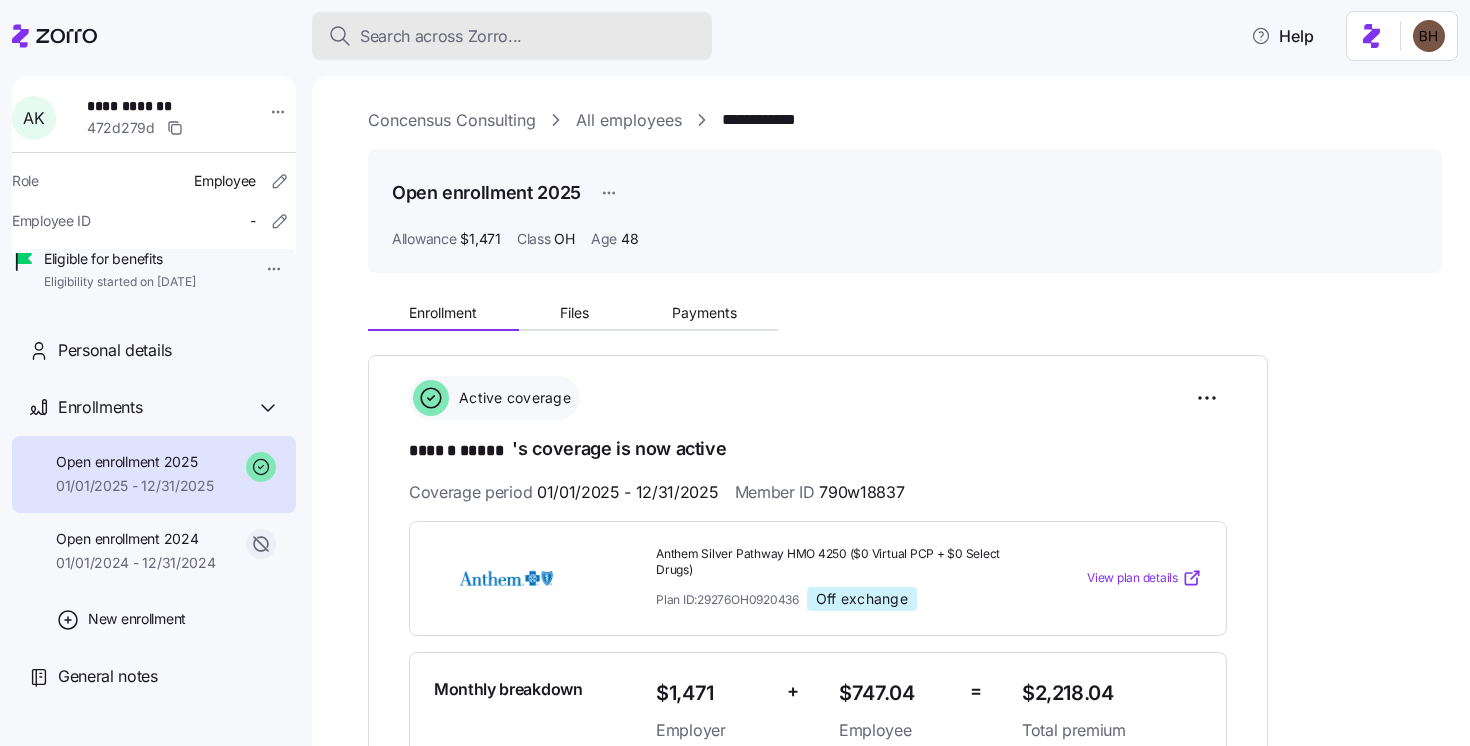 click on "Search across Zorro..." at bounding box center [441, 36] 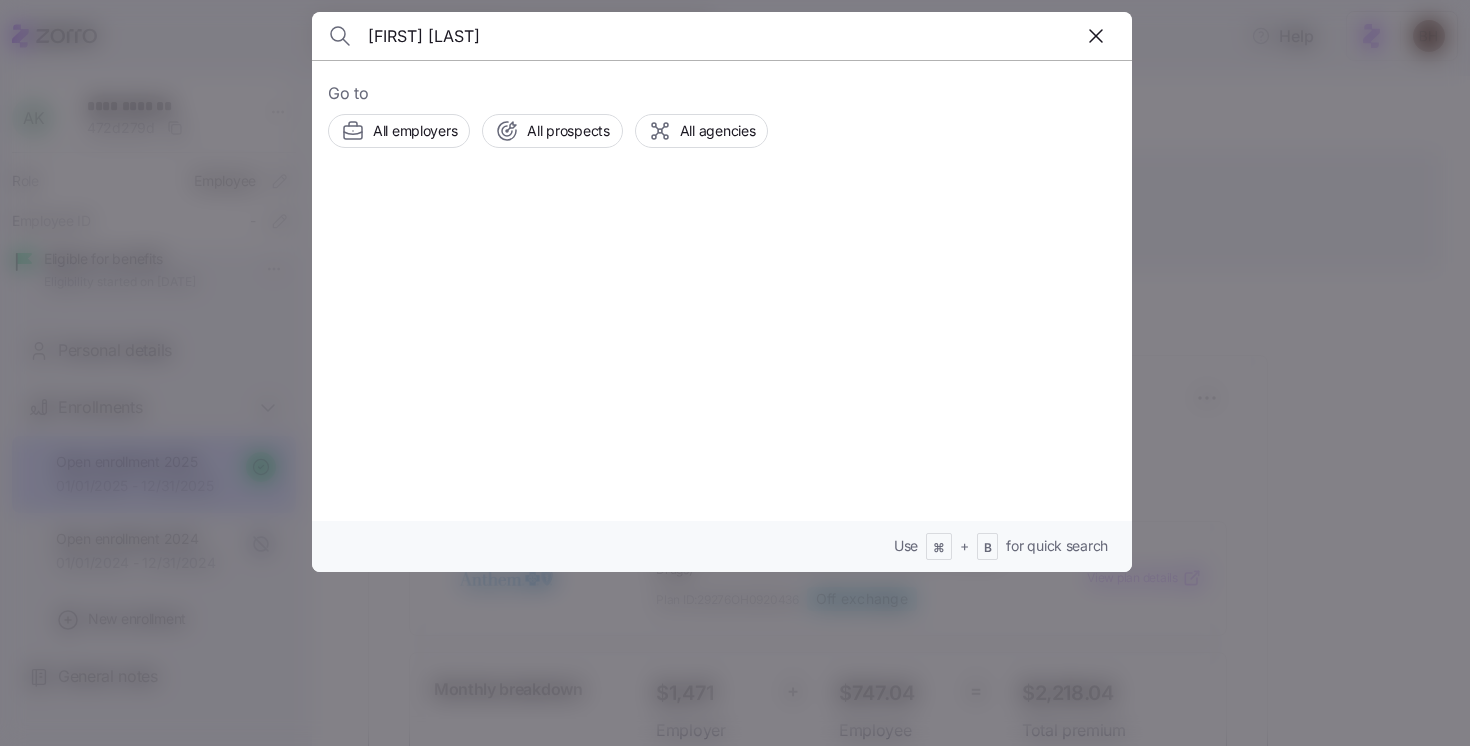 type on "[FIRST] [LAST]" 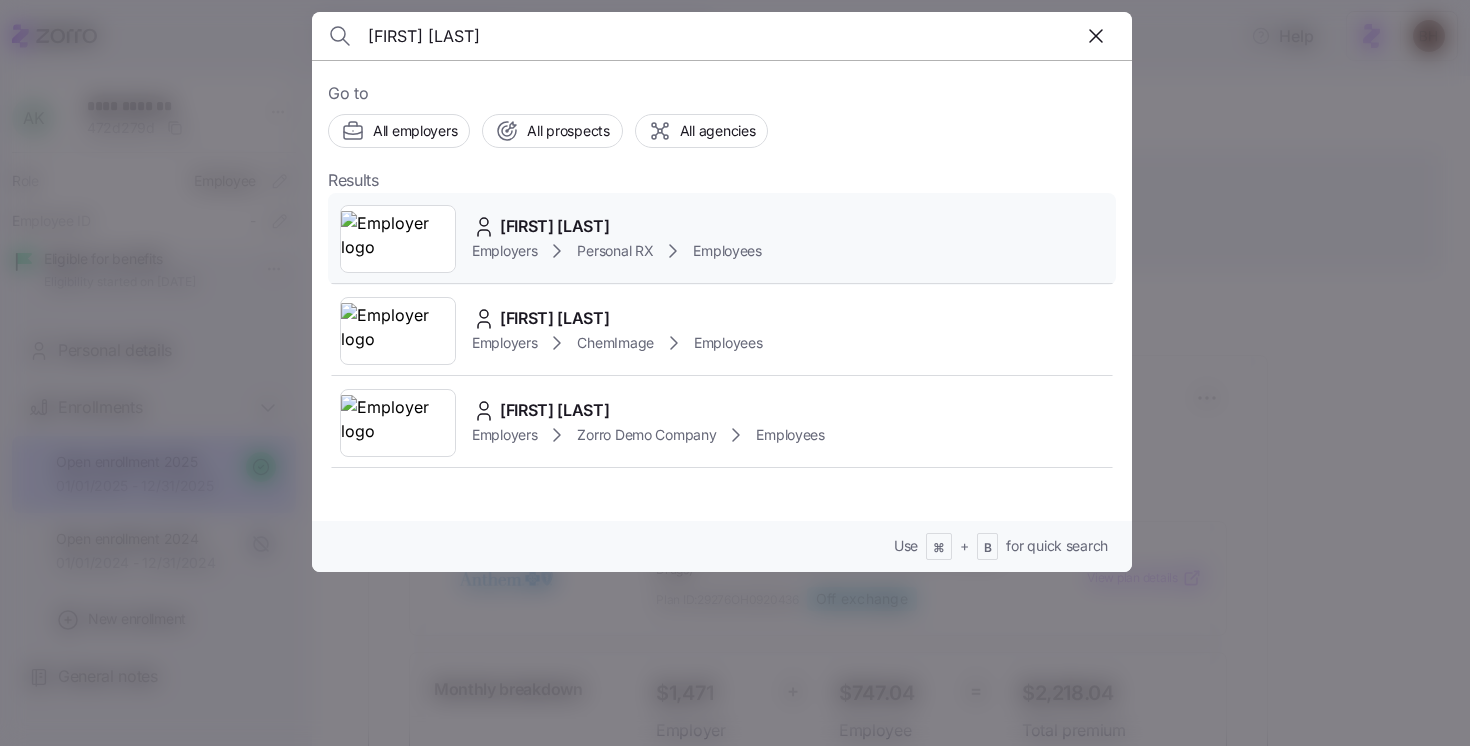 click on "[FIRST] [LAST]" at bounding box center (555, 226) 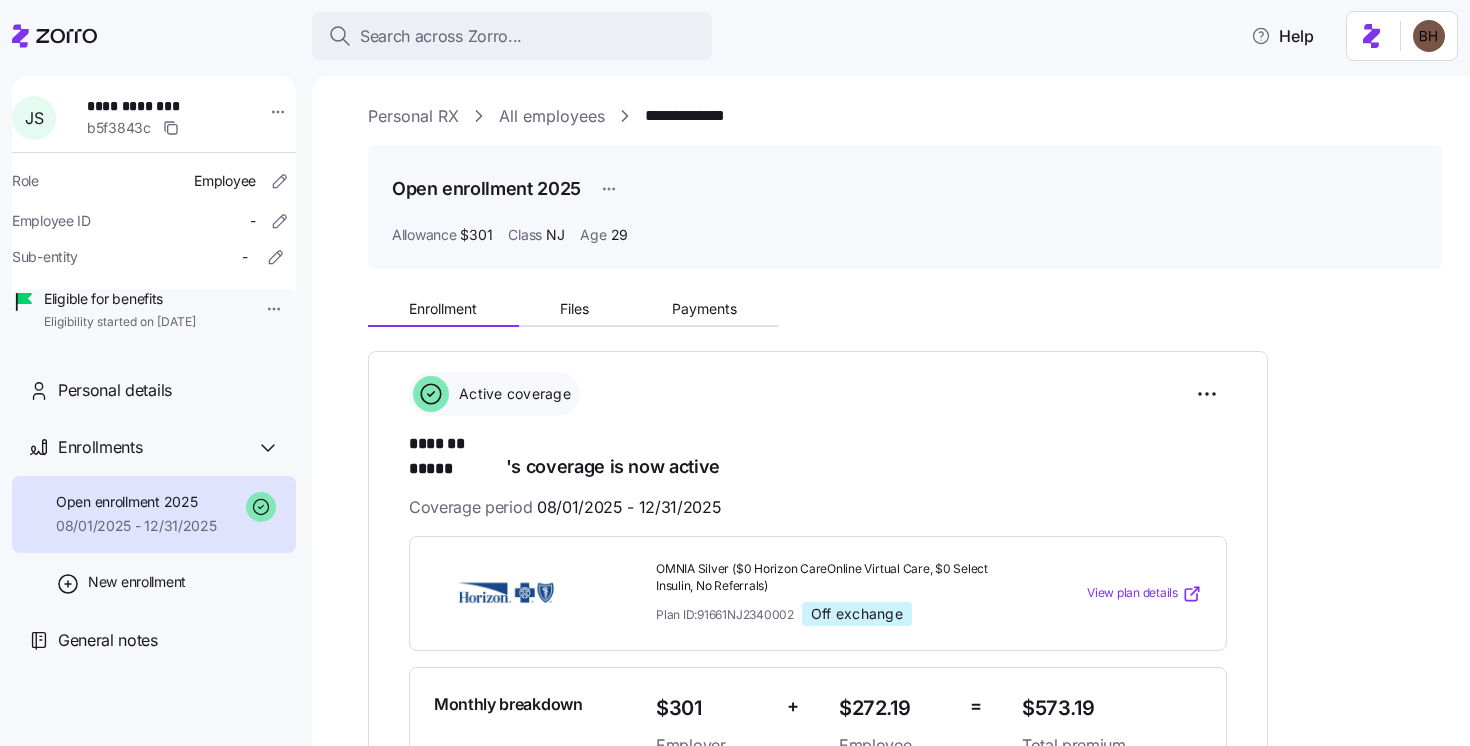 scroll, scrollTop: 0, scrollLeft: 0, axis: both 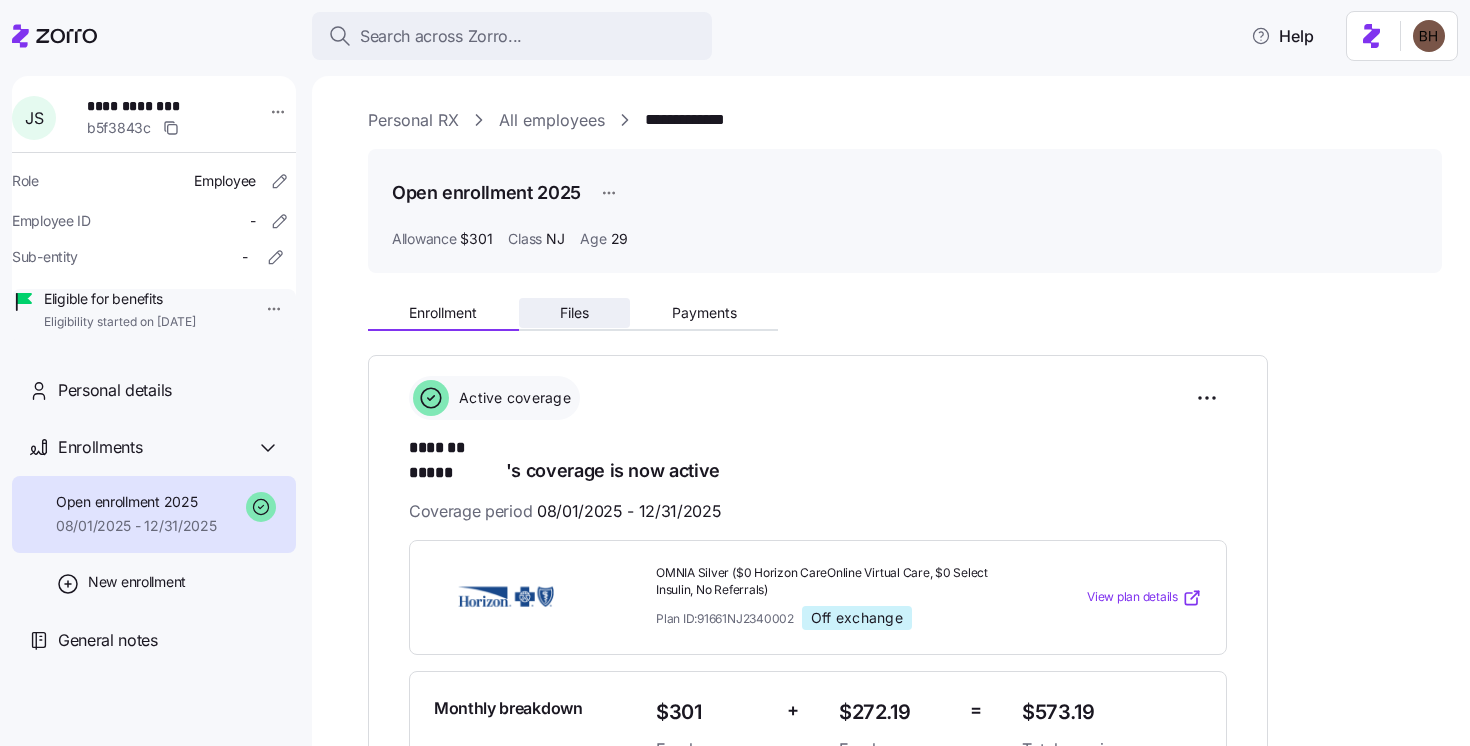 click on "Files" at bounding box center (574, 313) 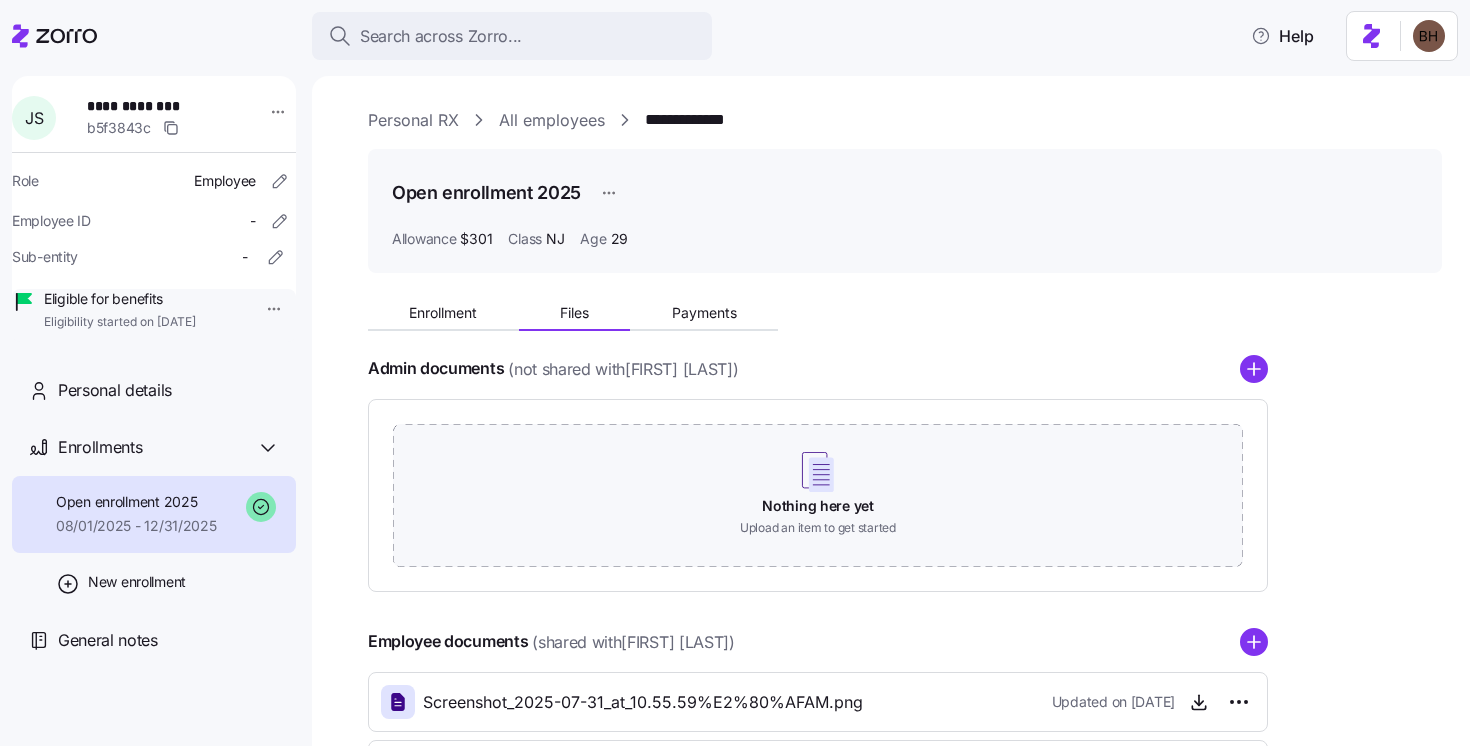 scroll, scrollTop: 242, scrollLeft: 0, axis: vertical 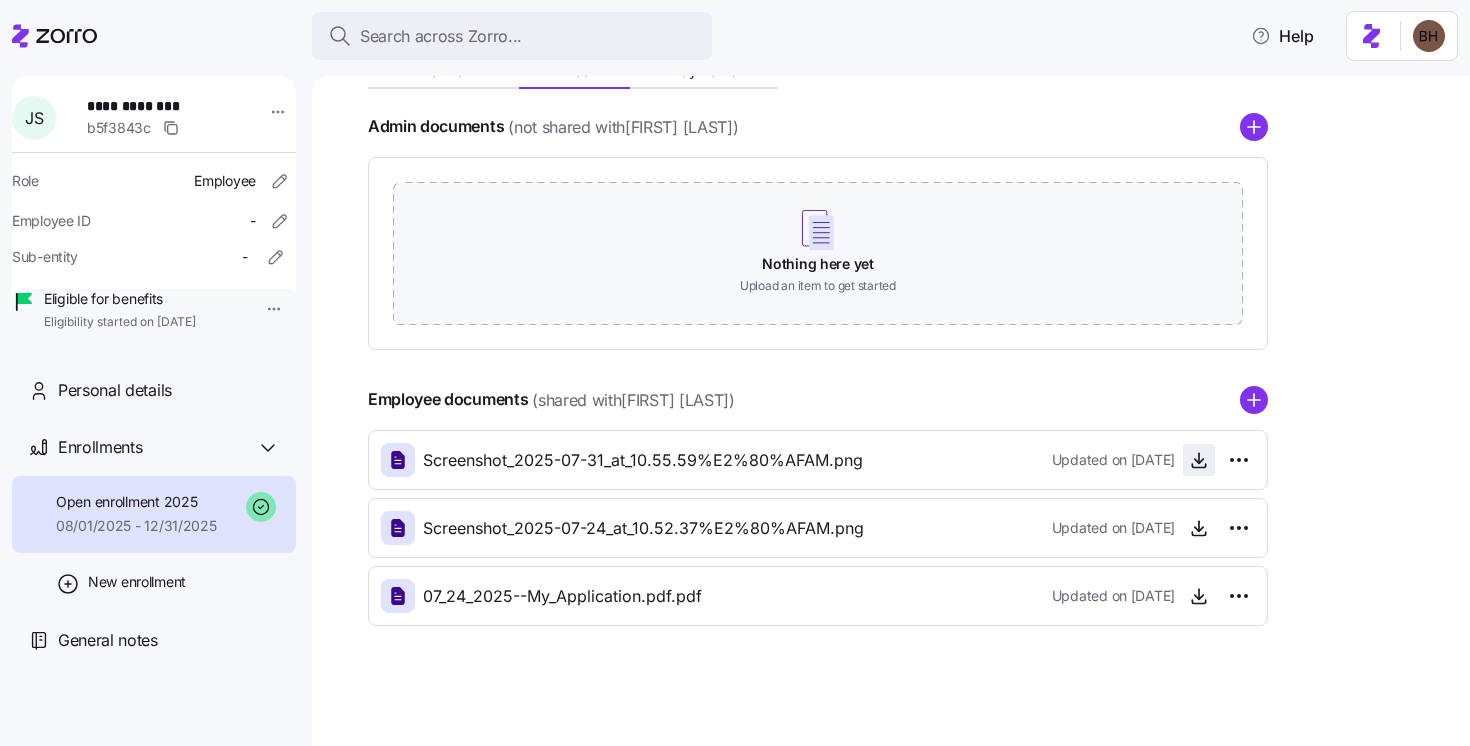 click 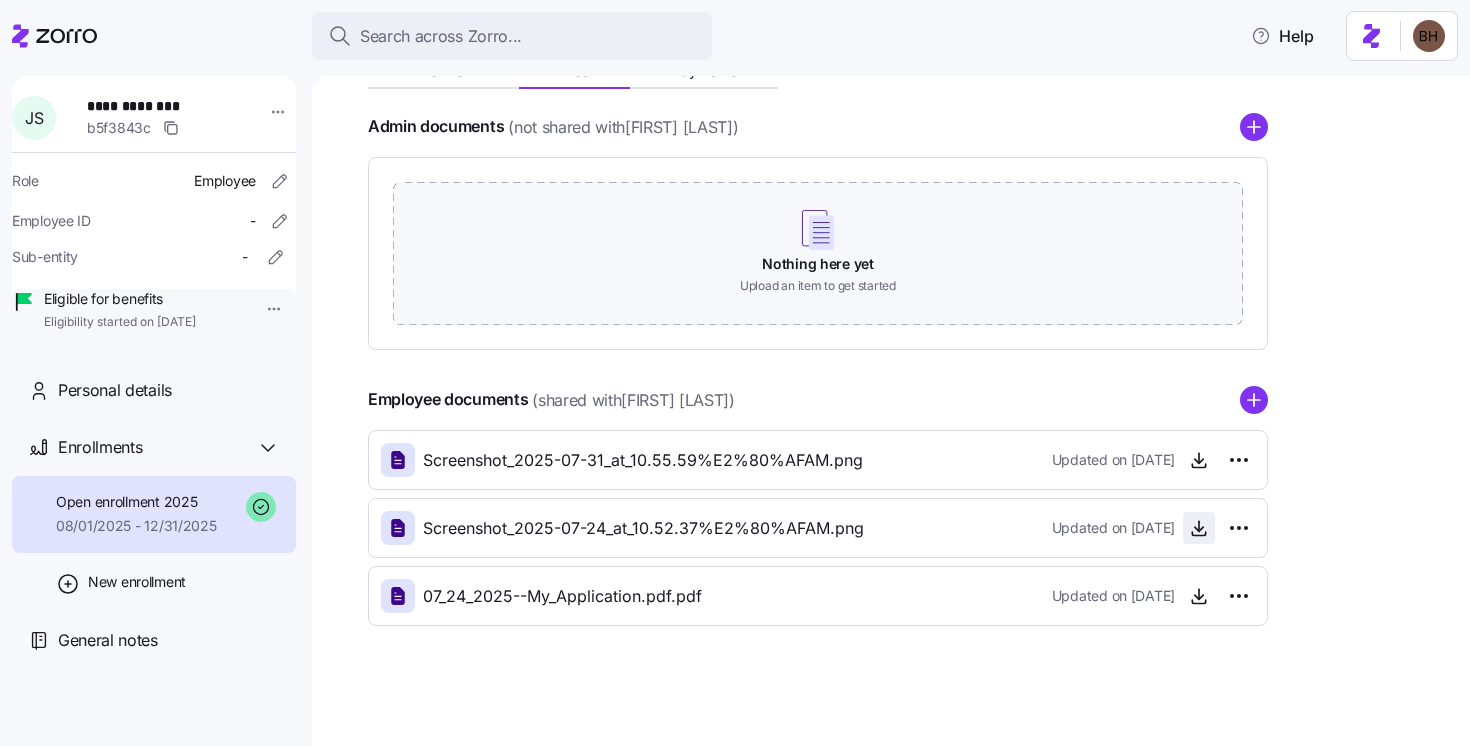 click 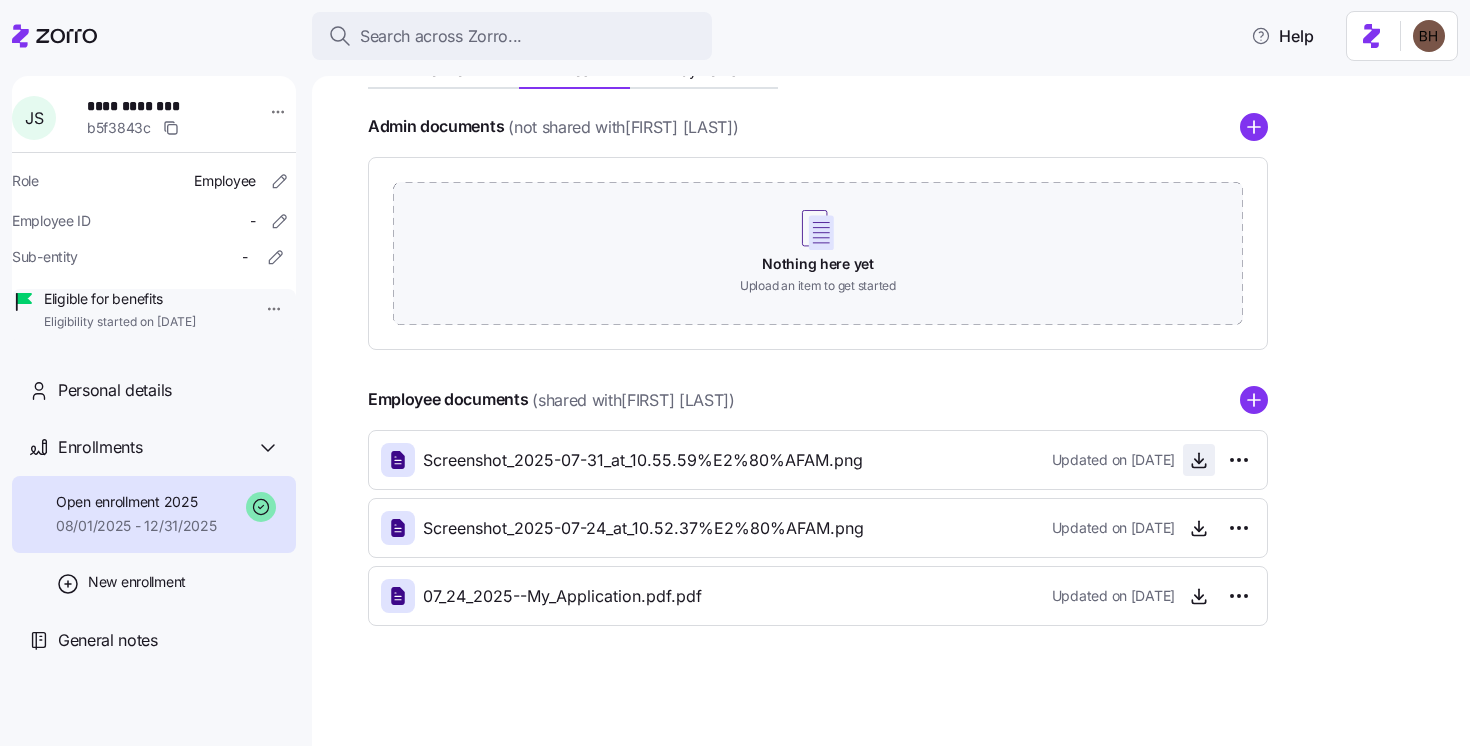 click 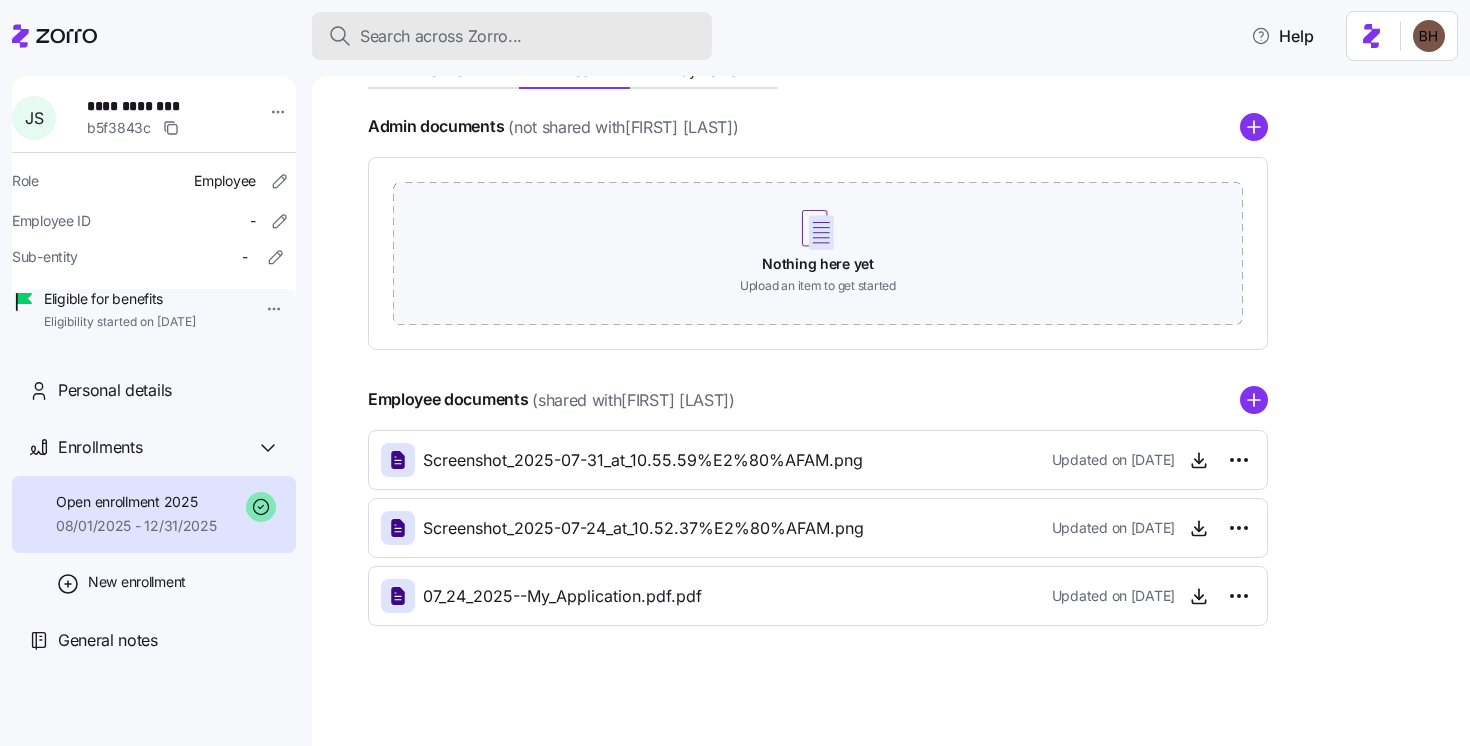 click on "Search across Zorro..." at bounding box center (512, 36) 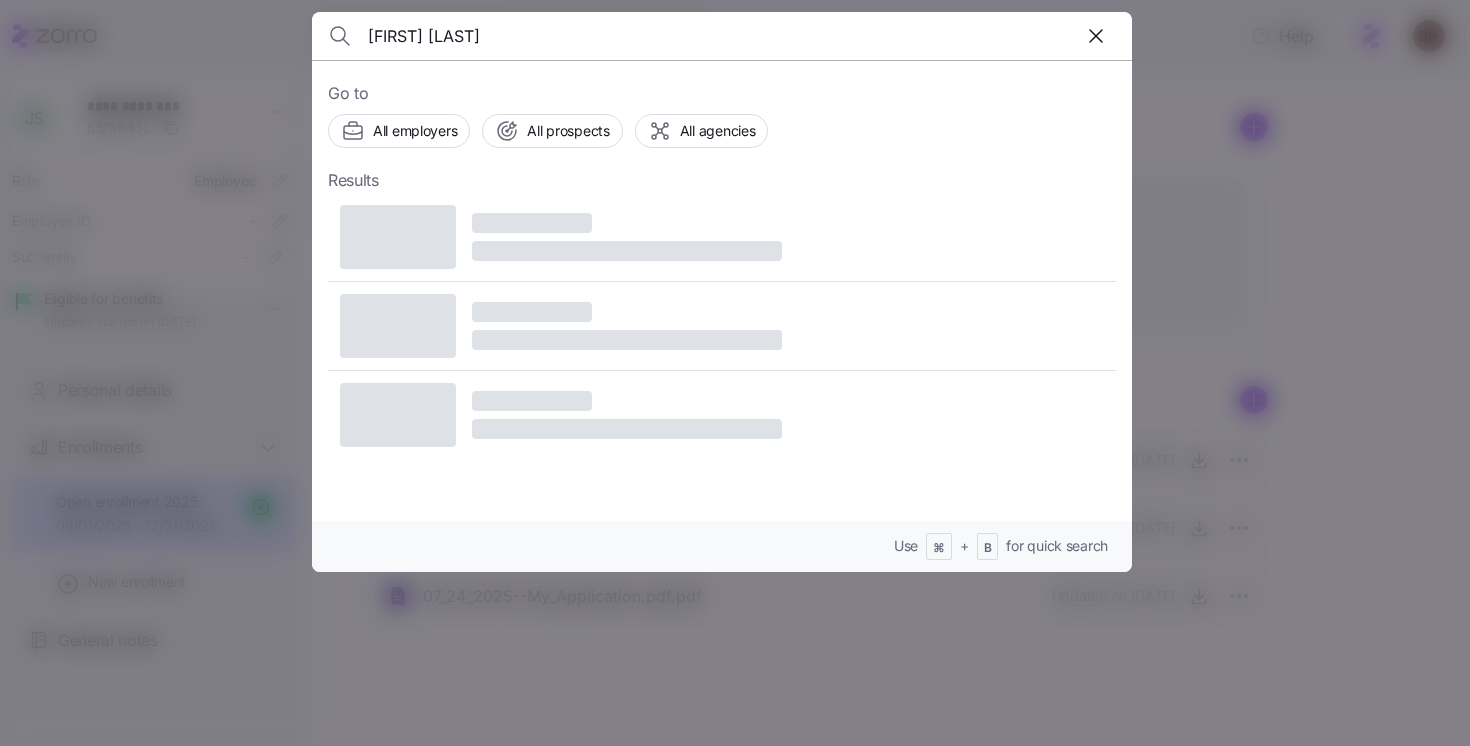type on "[FIRST] [LAST]" 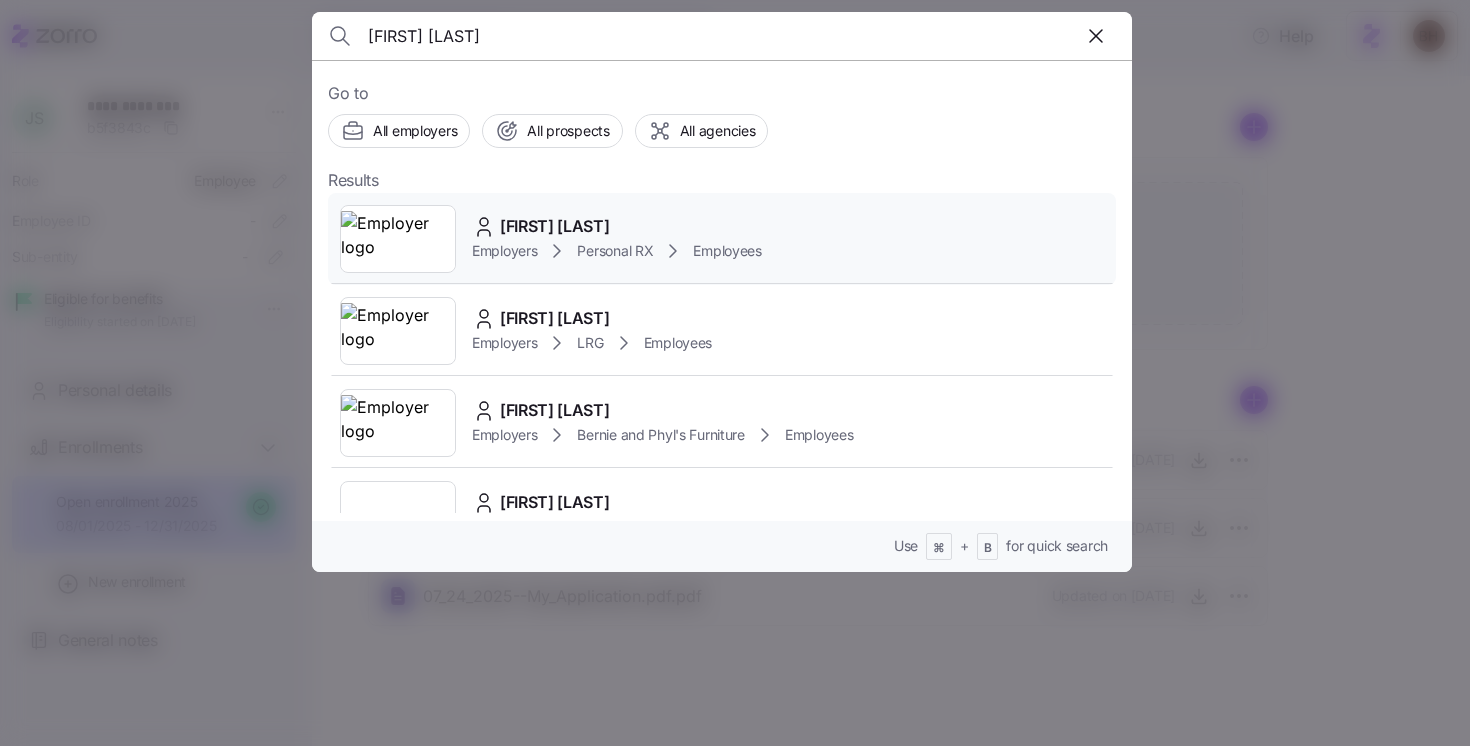 click on "Personal RX" at bounding box center (615, 251) 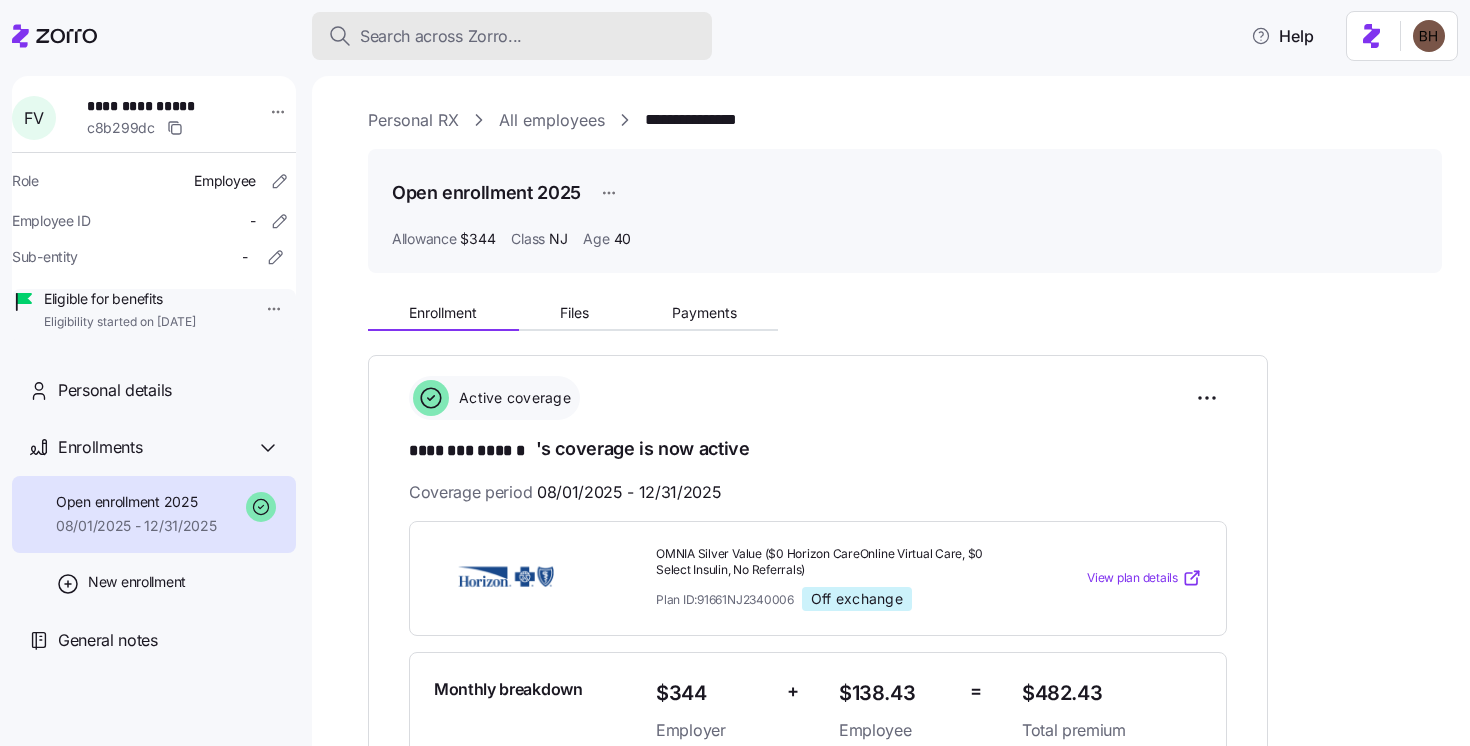 click on "Search across Zorro..." at bounding box center [512, 36] 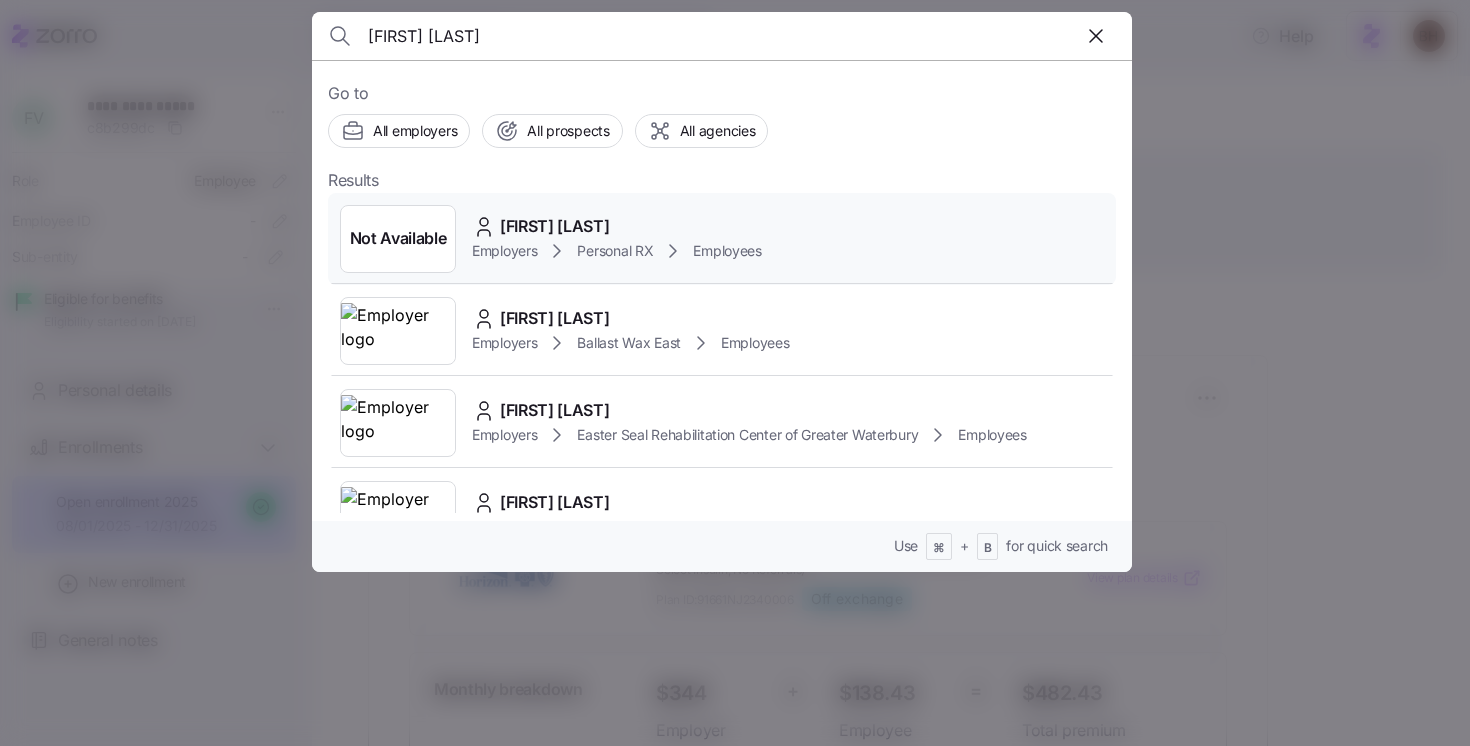 type on "[FIRST] [LAST]" 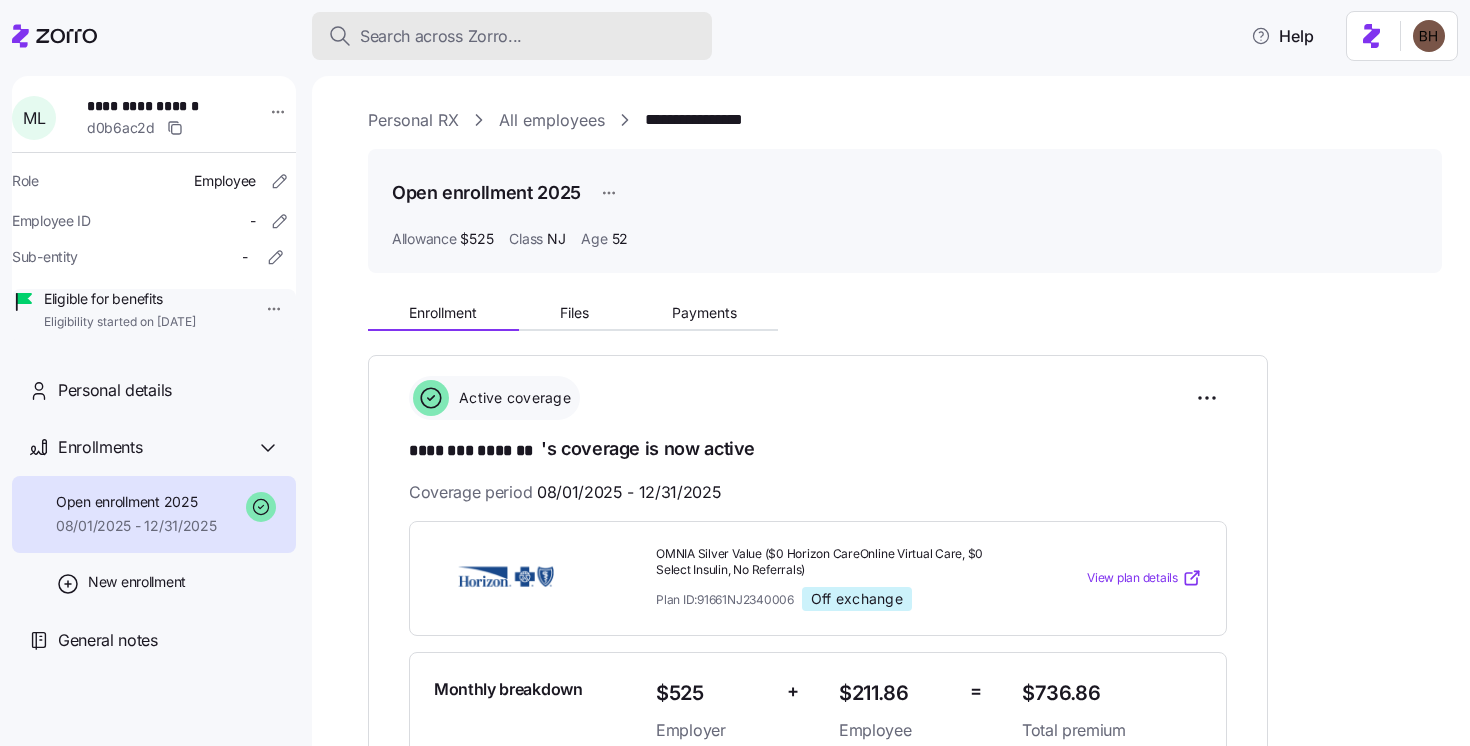 click on "Search across Zorro..." at bounding box center [441, 36] 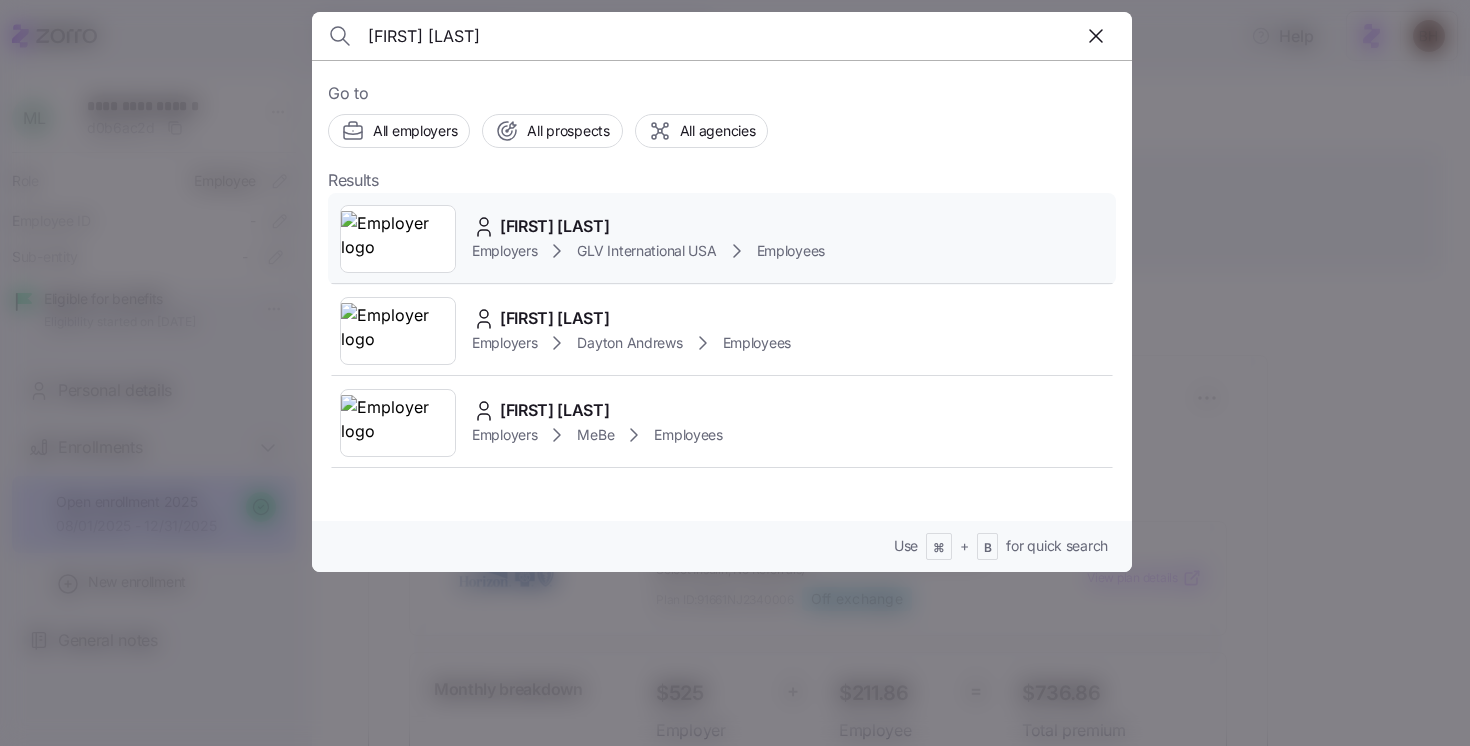 type on "[FIRST] [LAST]" 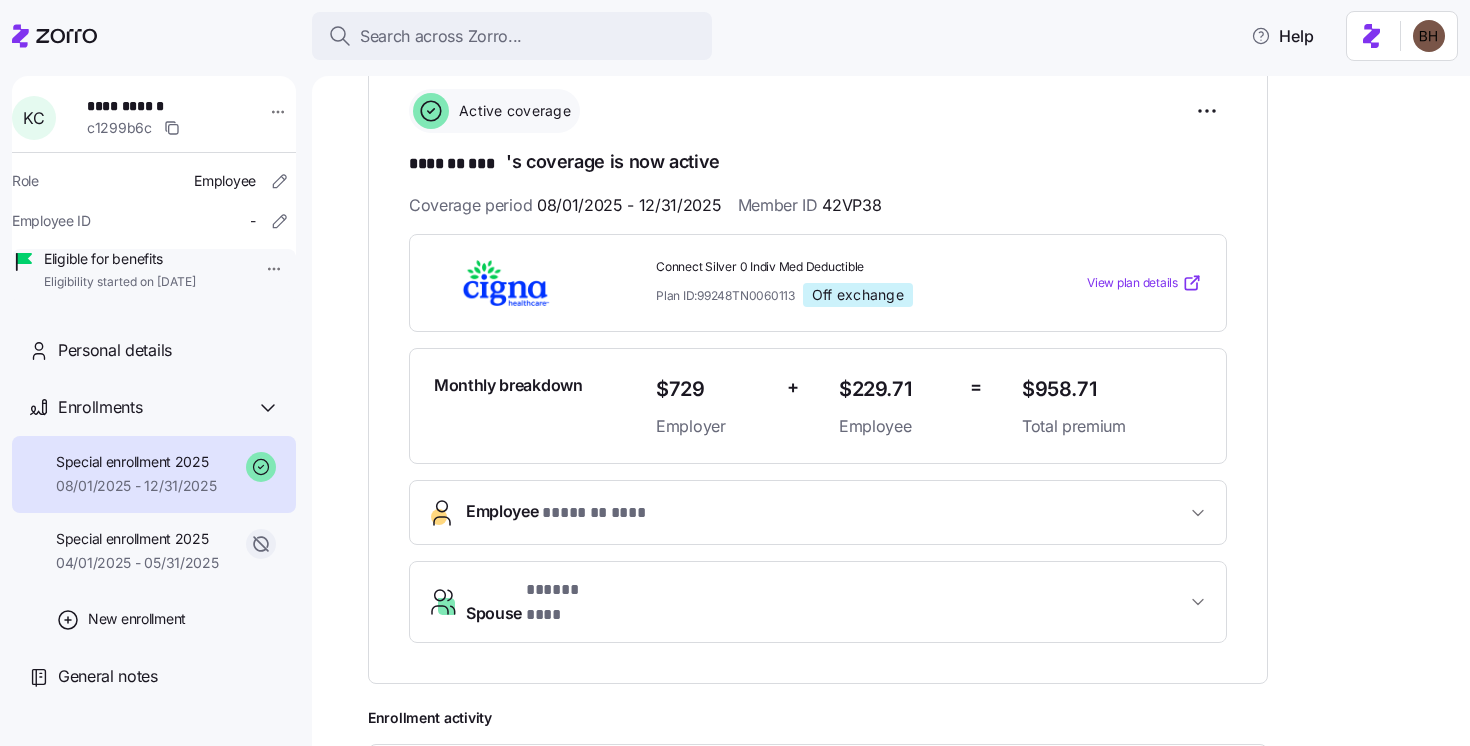 scroll, scrollTop: 285, scrollLeft: 0, axis: vertical 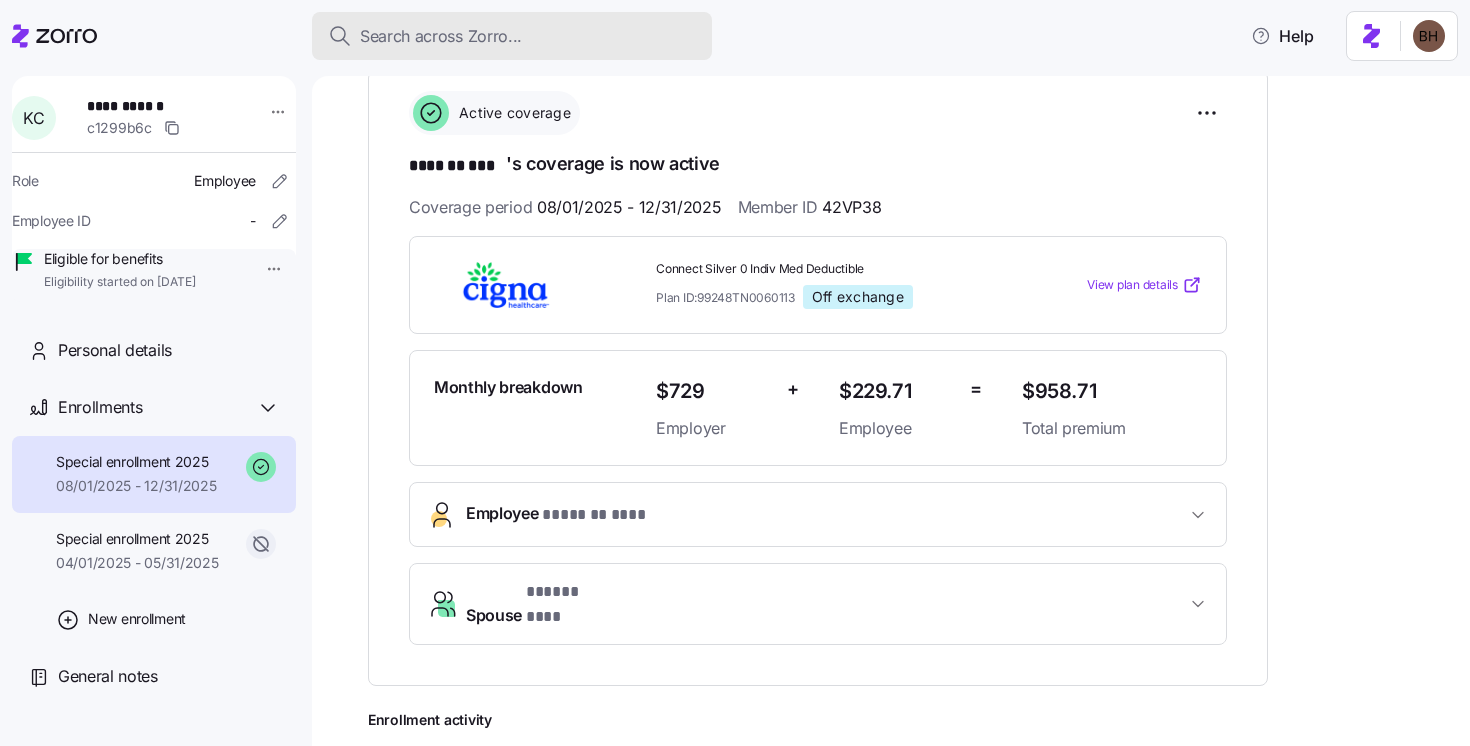 click on "Search across Zorro..." at bounding box center [441, 36] 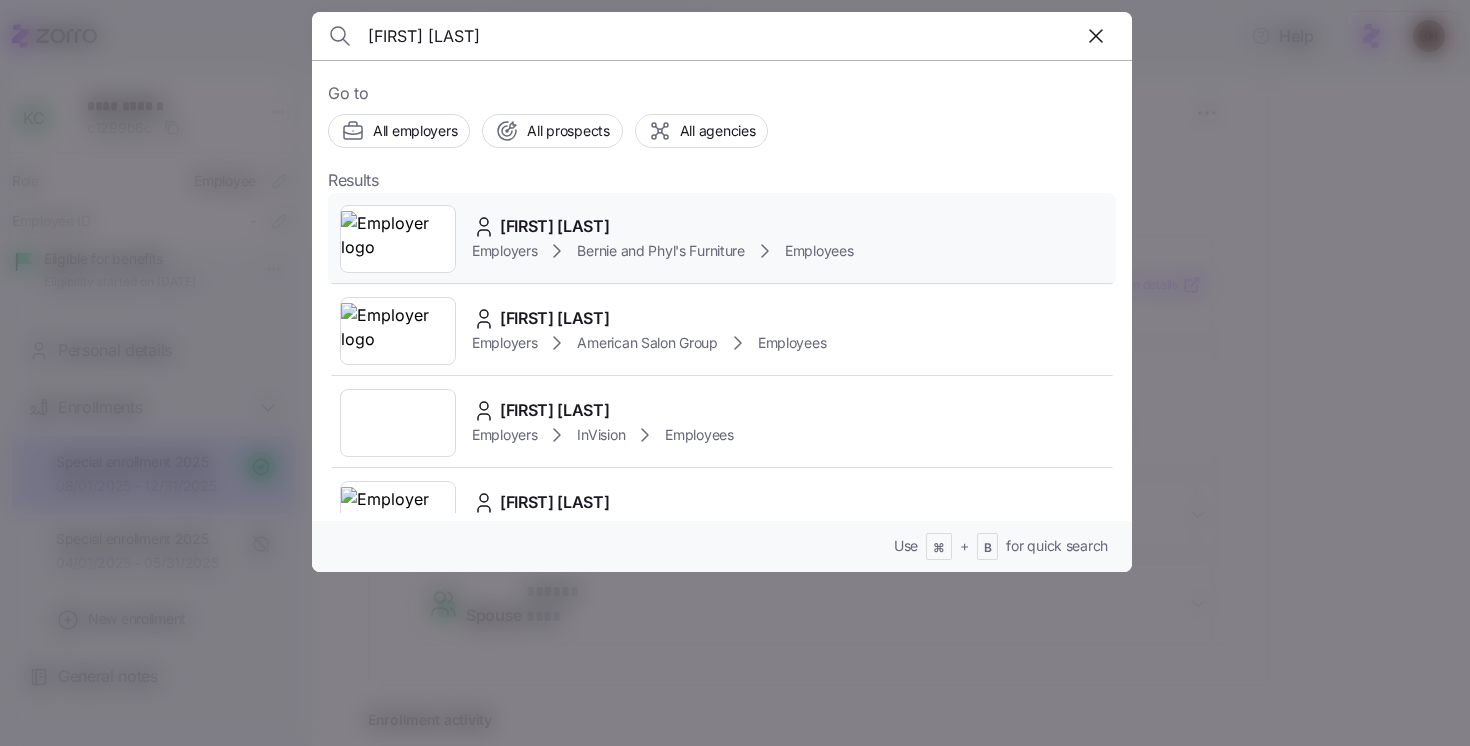 type on "[FIRST] [LAST]" 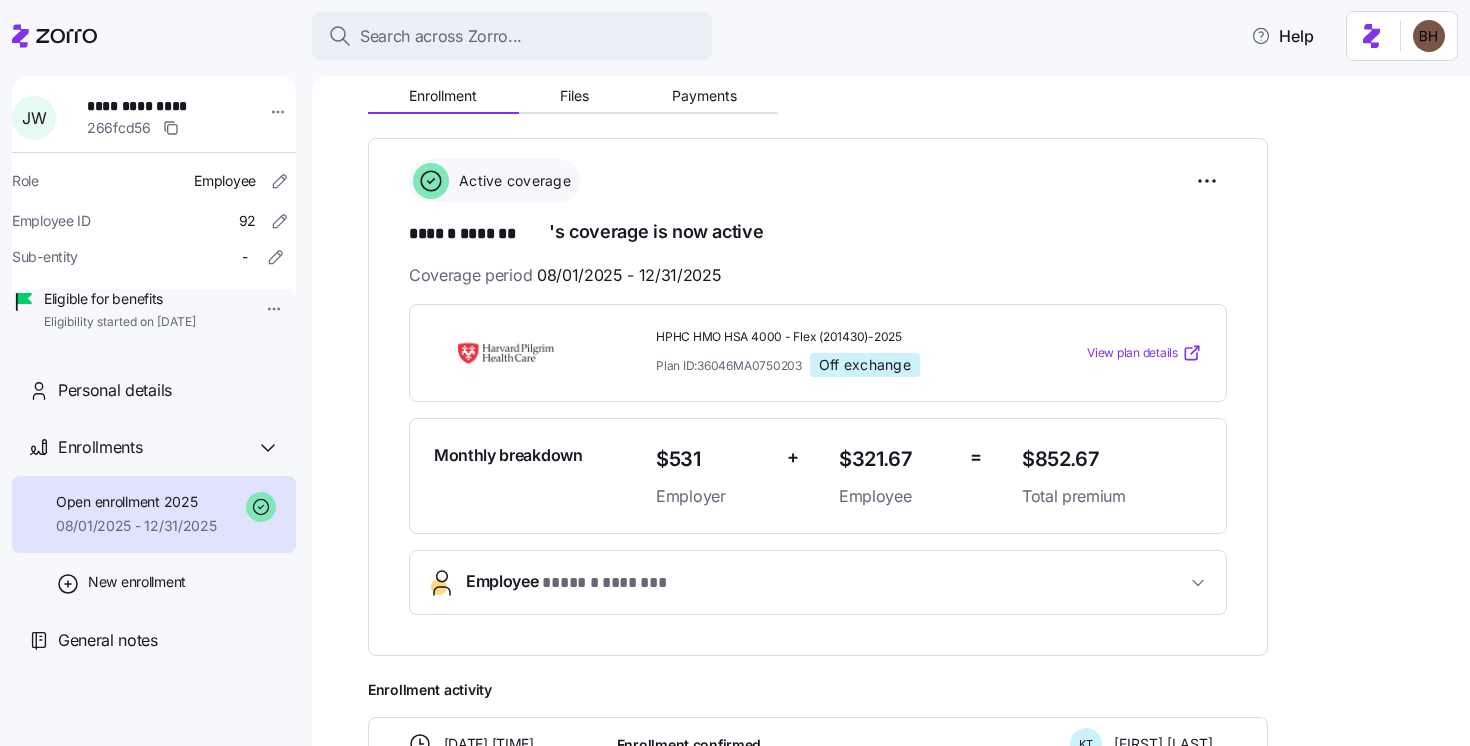 scroll, scrollTop: 60, scrollLeft: 0, axis: vertical 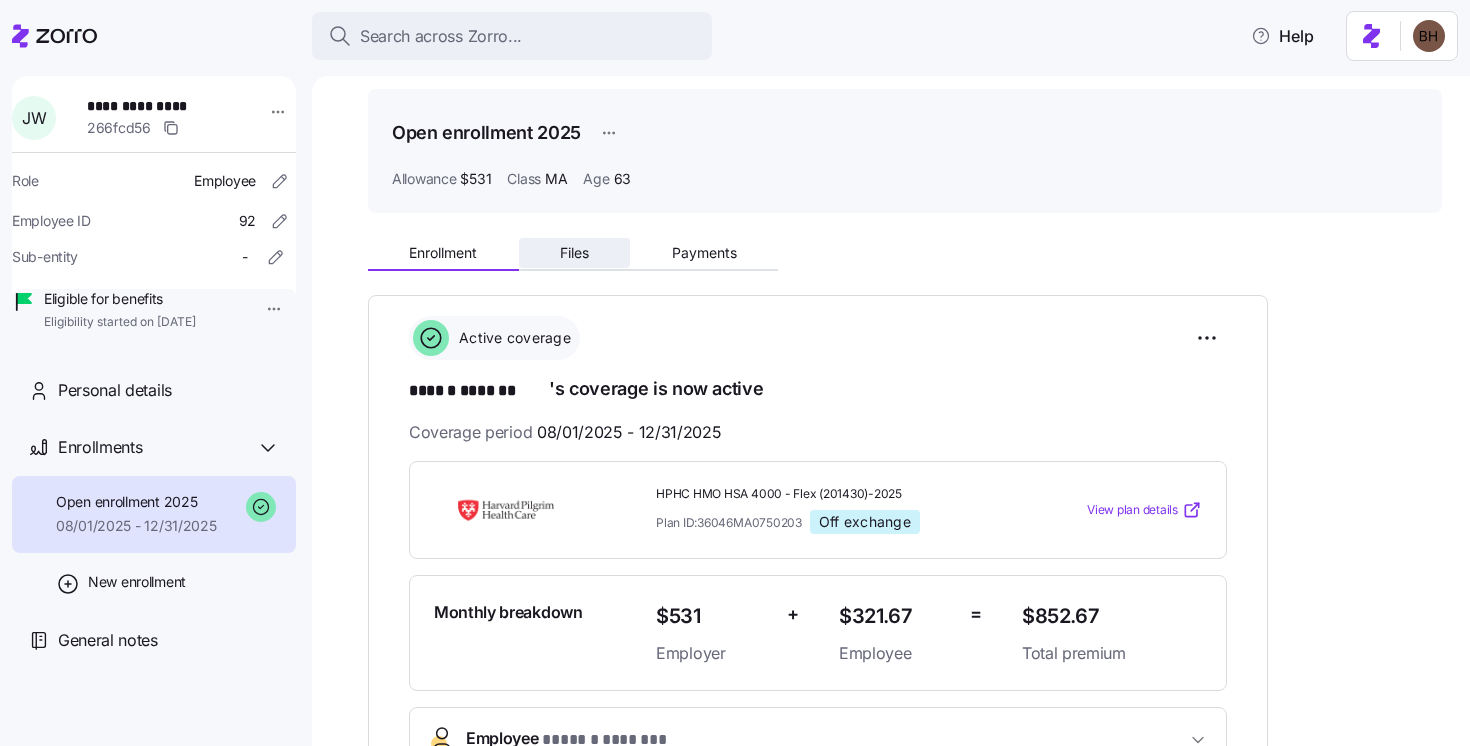 click on "Files" at bounding box center [574, 253] 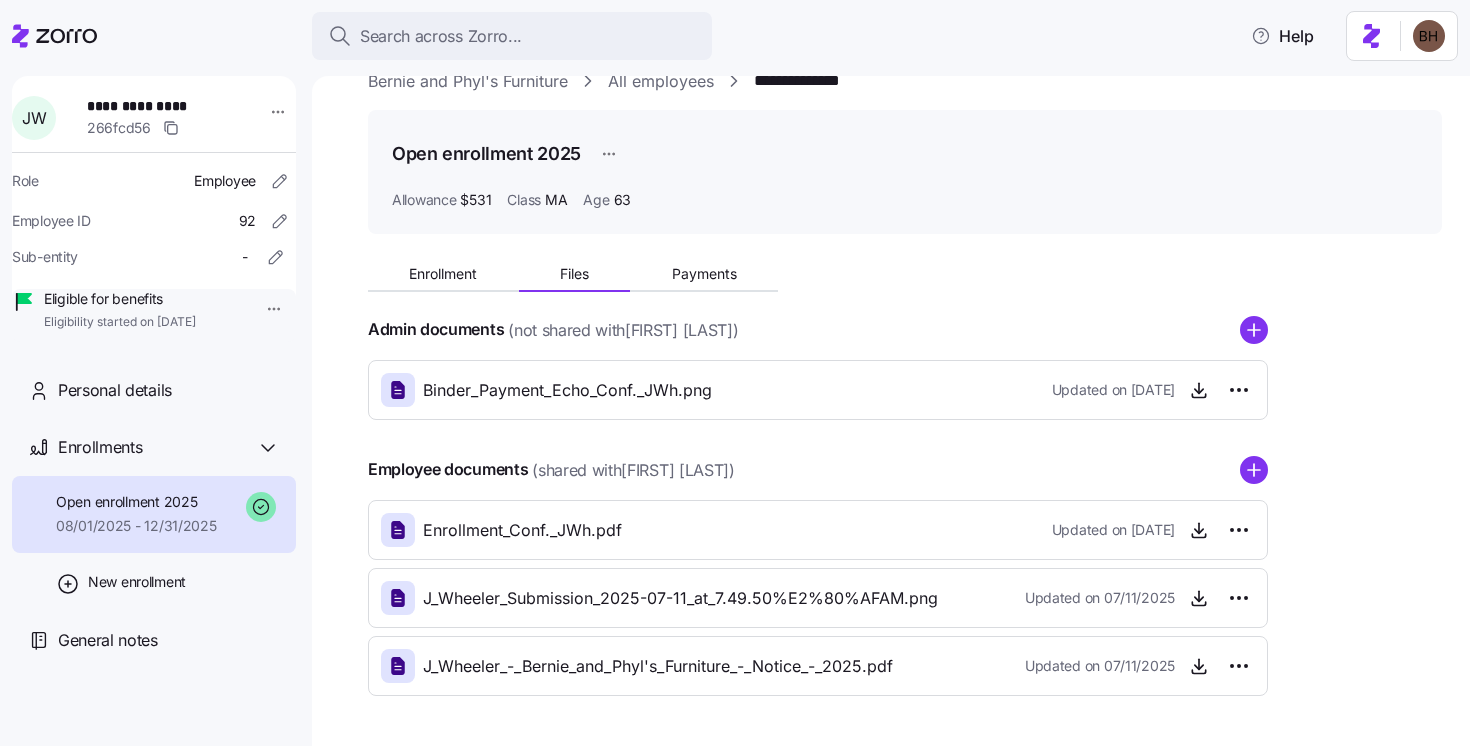 scroll, scrollTop: 109, scrollLeft: 0, axis: vertical 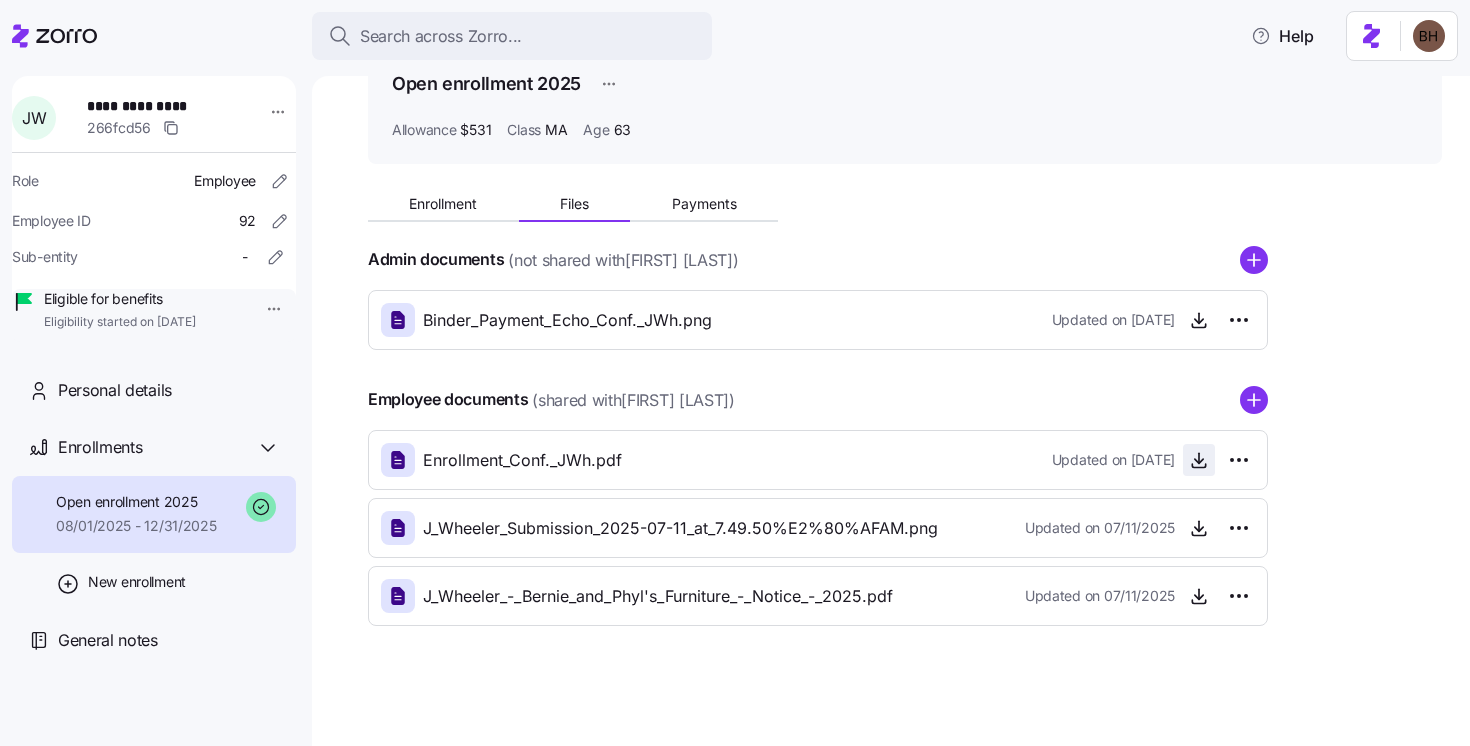 click 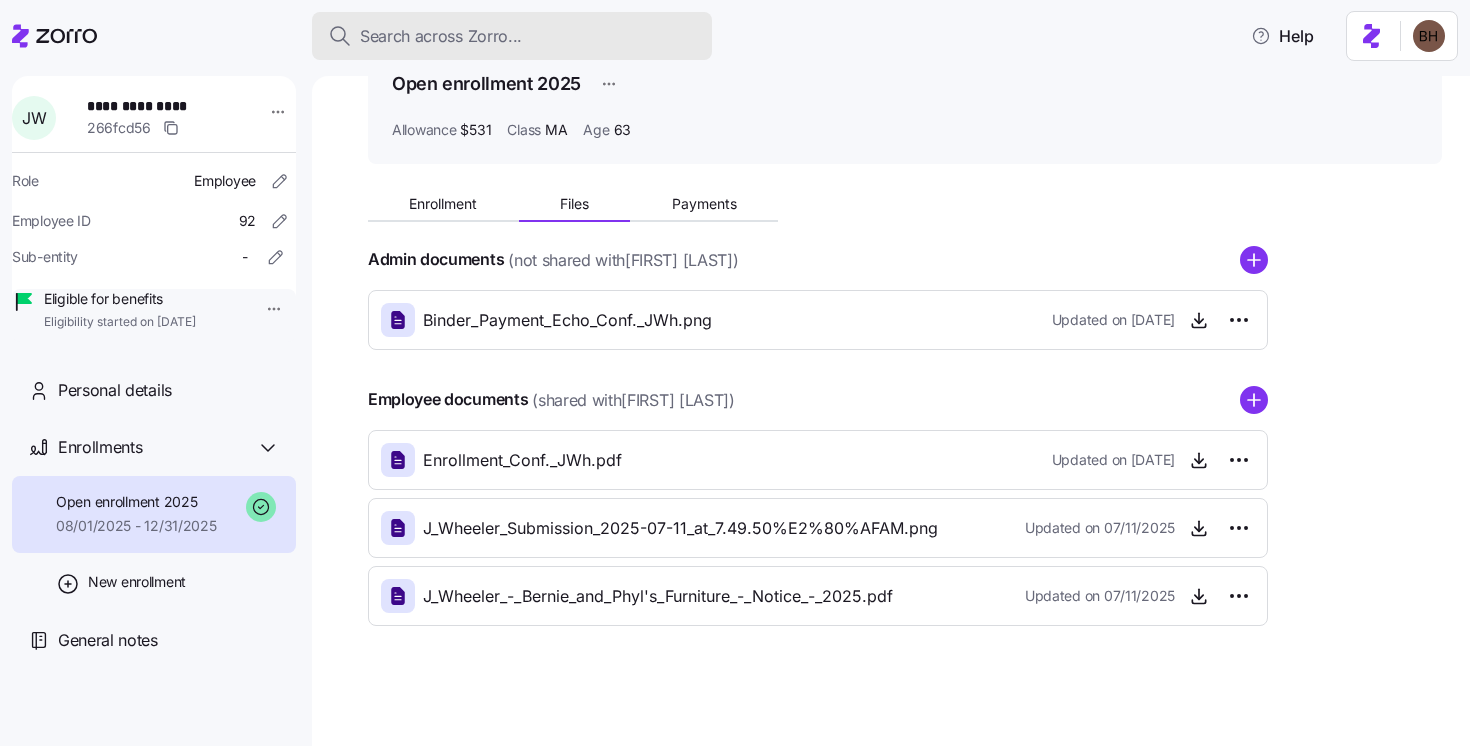 click on "Search across Zorro..." at bounding box center (512, 36) 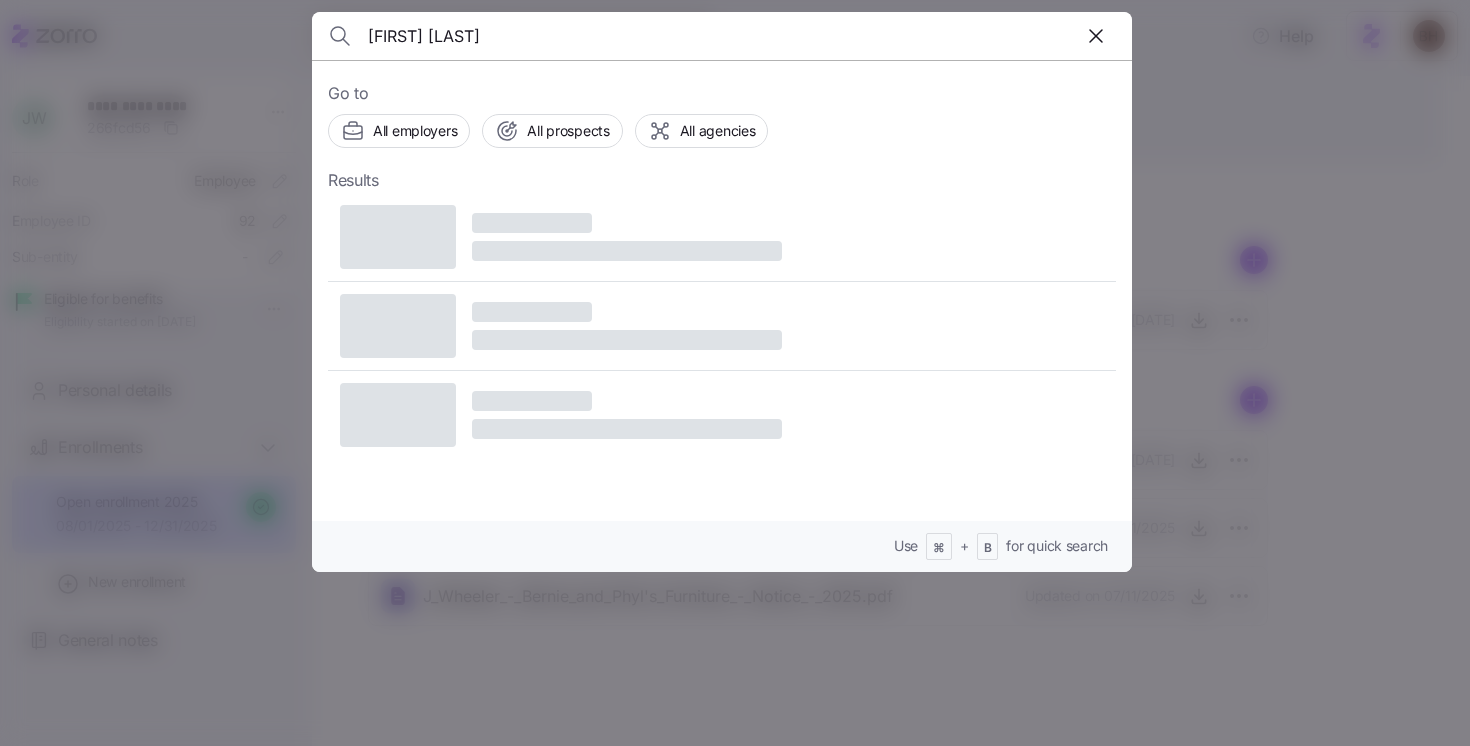 type on "[FIRST] [LAST]" 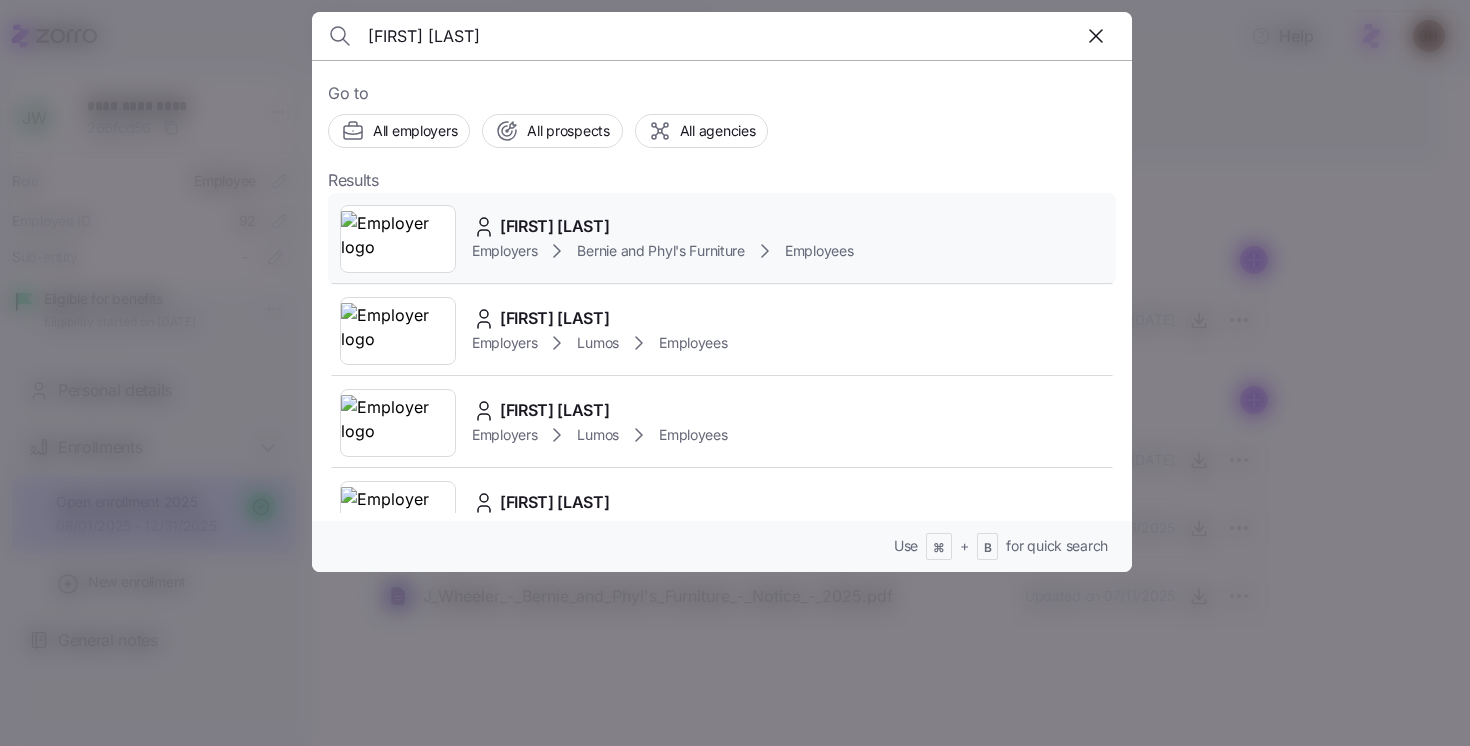 click on "[FIRST] [LAST]" at bounding box center (662, 226) 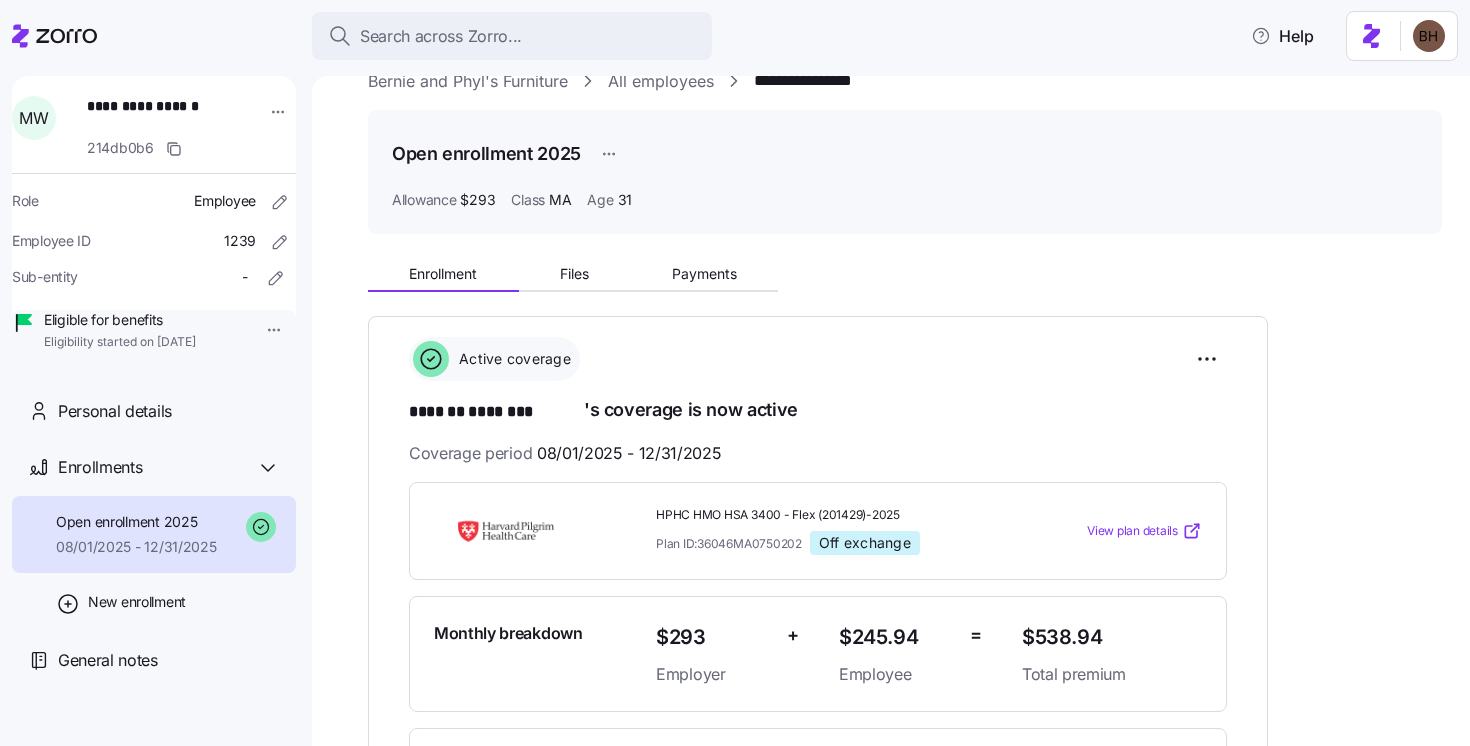 scroll, scrollTop: 0, scrollLeft: 0, axis: both 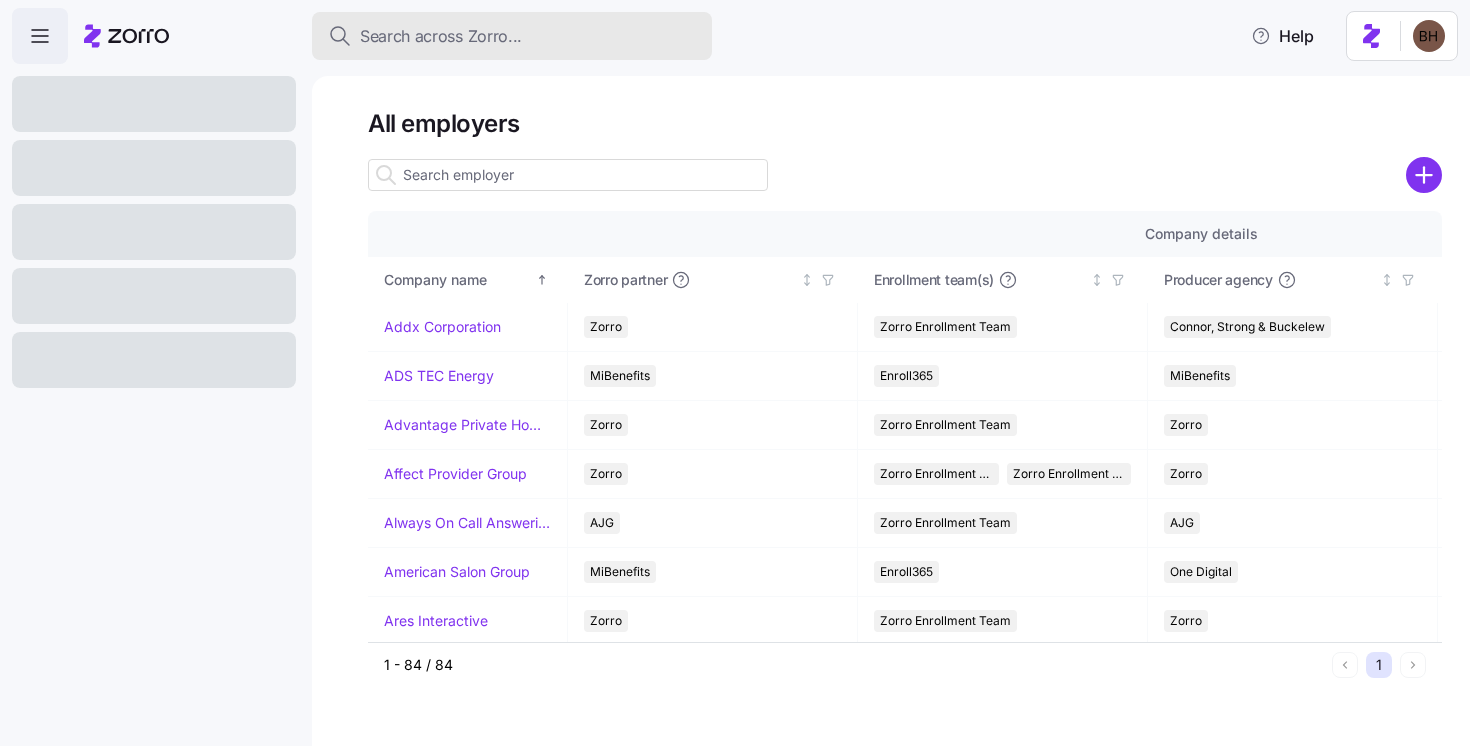 click on "Search across Zorro..." at bounding box center (441, 36) 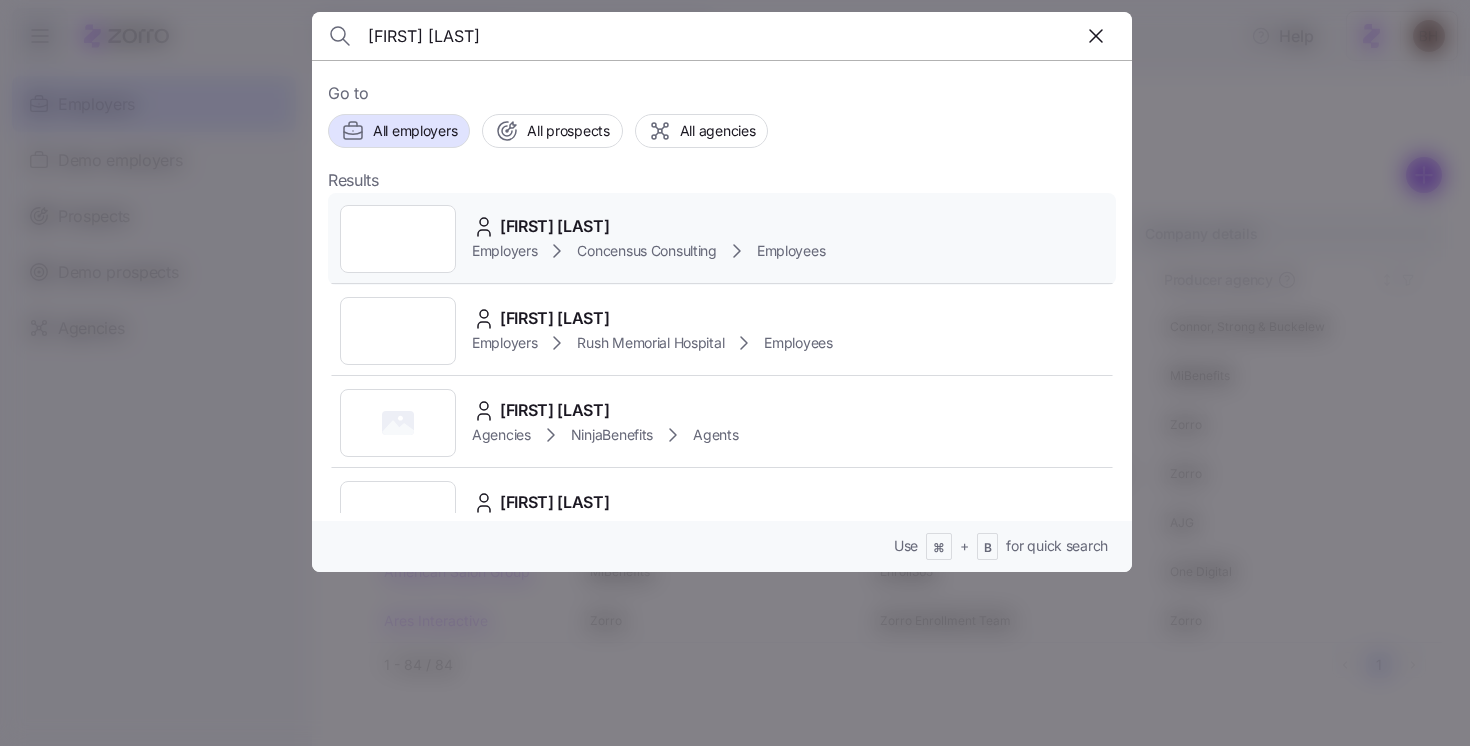type on "[FIRST] [LAST]" 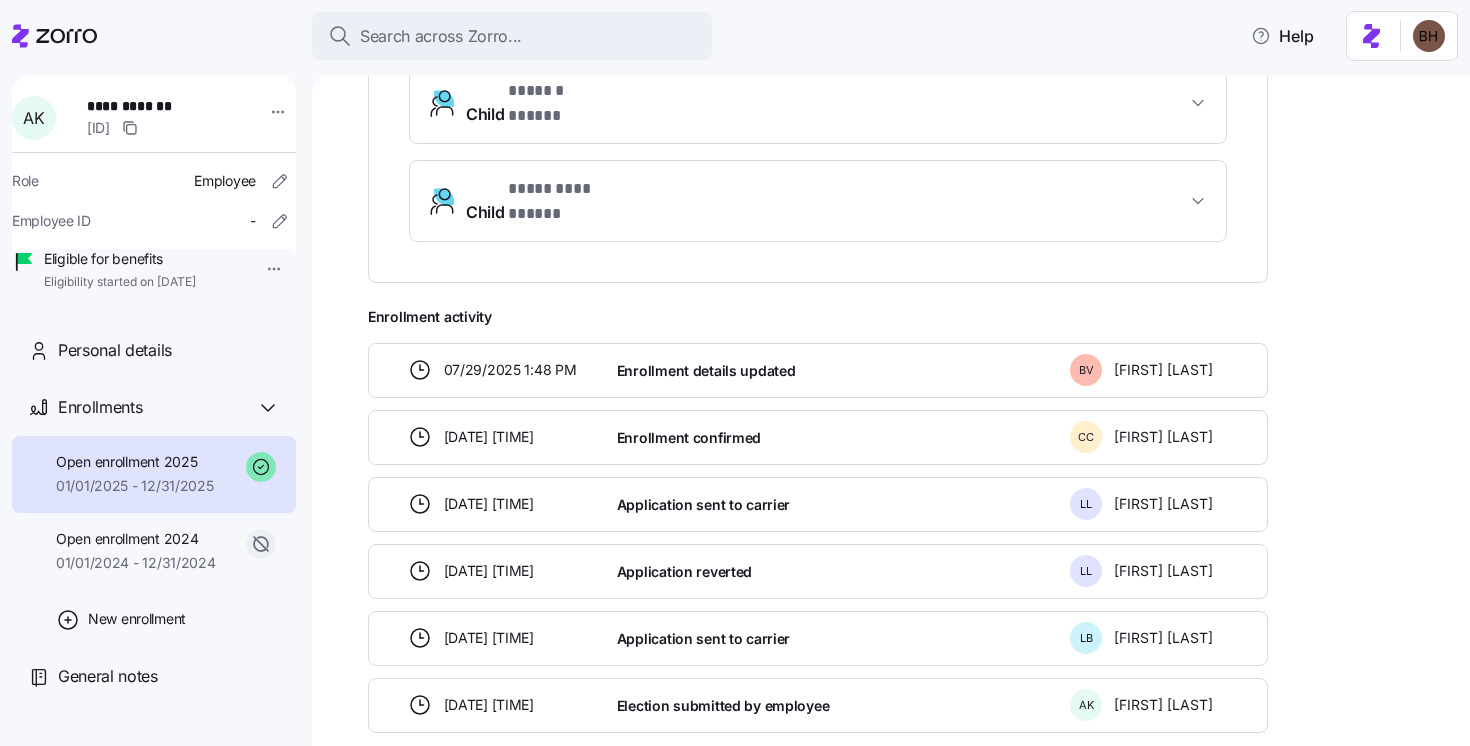 scroll, scrollTop: 1122, scrollLeft: 0, axis: vertical 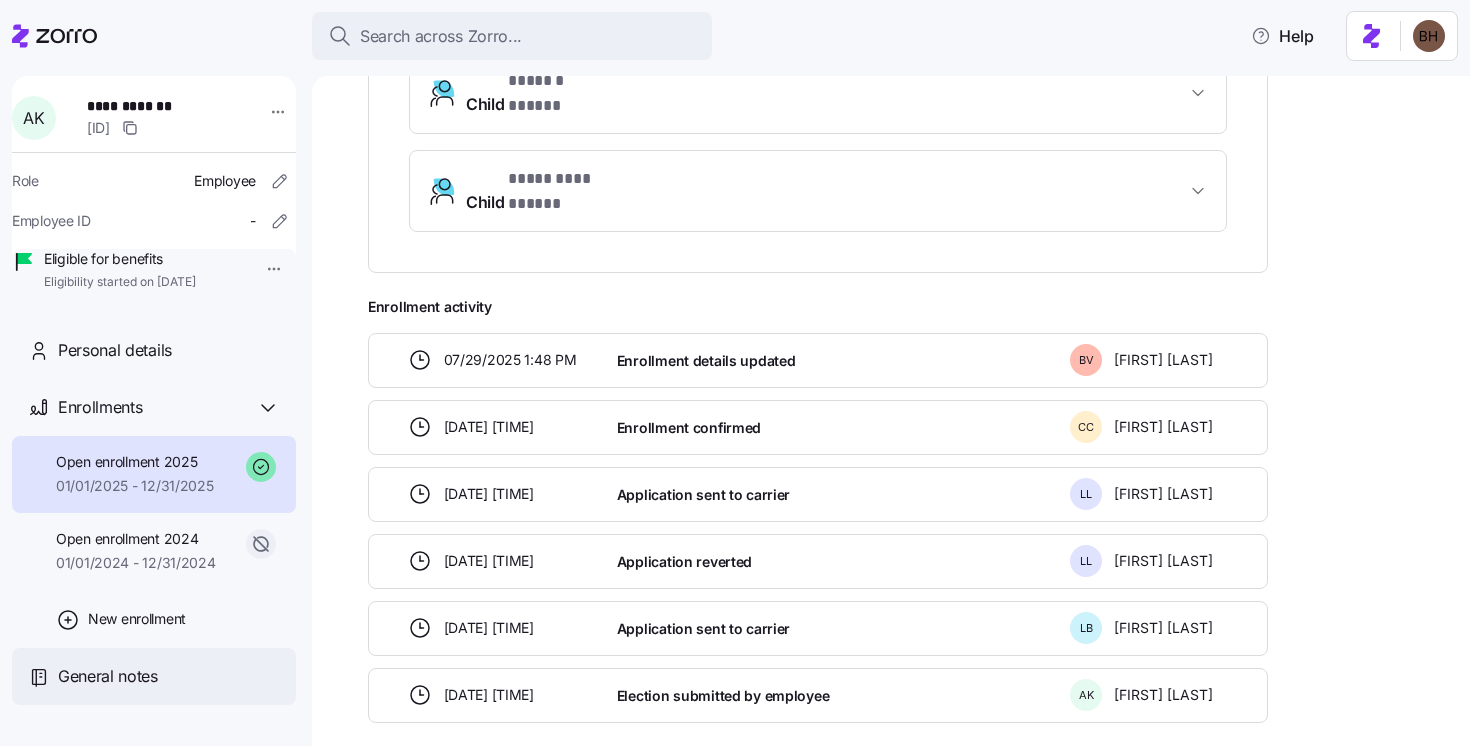 click on "General notes" at bounding box center (108, 676) 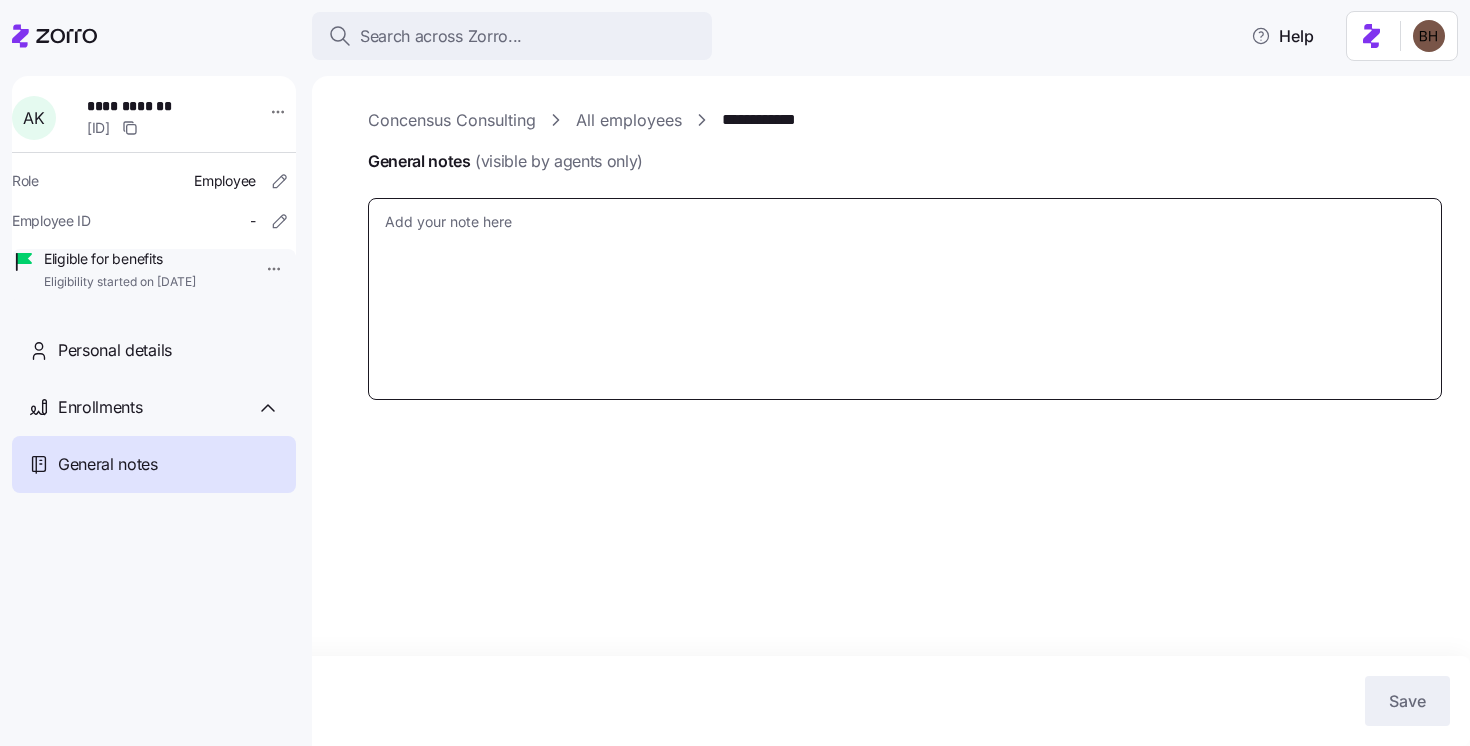 click on "General notes (visible by agents only)" at bounding box center [905, 299] 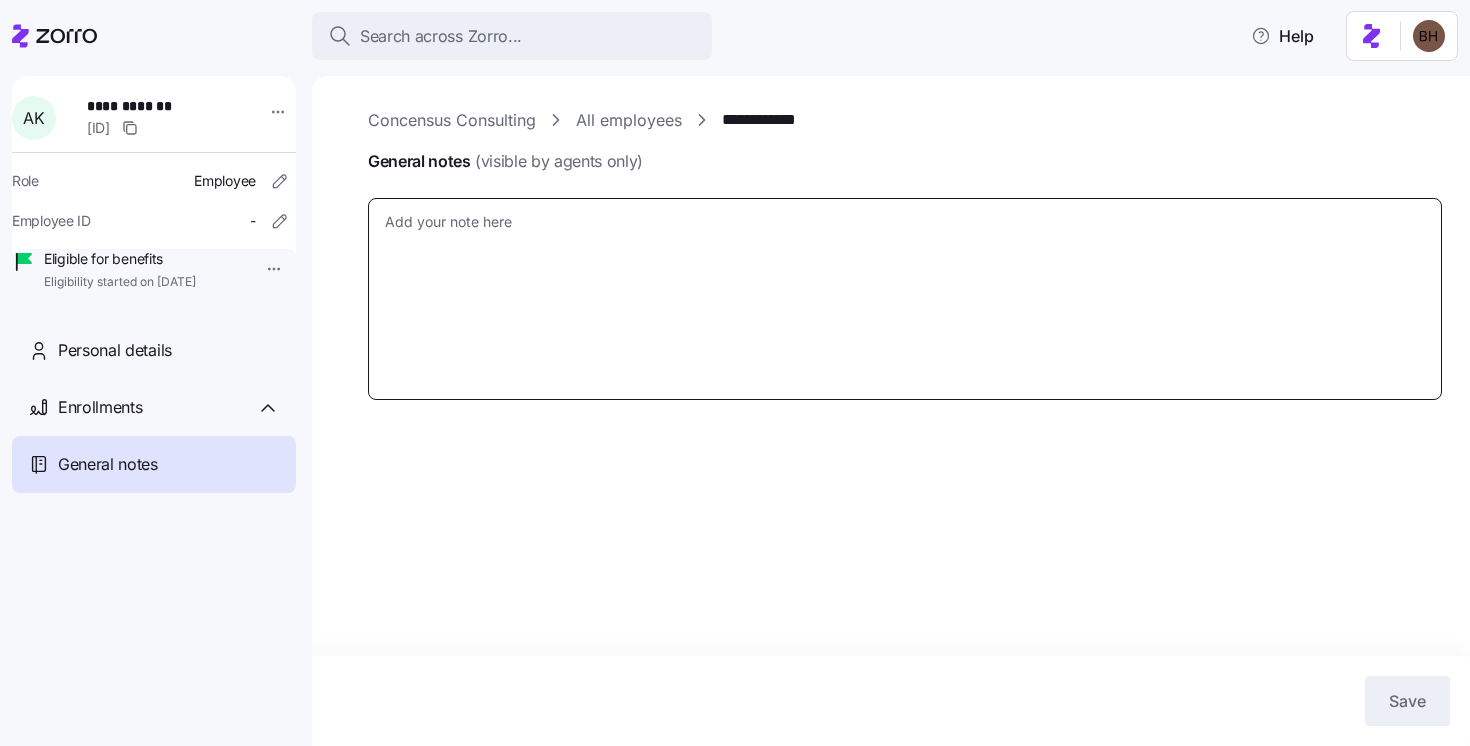 paste on "Dear [NAME],
Member ID: [ID]
Member Name:  [FIRST] [LAST]
Broker Sales Support Case #: [ID]
Thank you for submitting your request for an Agent of Record change. You are the agent of record for this policy as of [DATE]. You may verify this on your Producer Toolbox at:
https://brokerportal.anthem.com/ehb/web/bkr/acc/login.htm?wlp-brand=anthem
You can find this member under your “Clients” section.
*** Looking for ways to increase commissions while adding value for your clients?  Learn more at https://ihcspecialty.com/dac-homepage/. ***
Kind Regards,
[FIRST] [LAST] | Agency Services Representative | Broker Sales Support
We know you have many options when recommending and selling health insurance to your customers, and we want to thank you for your business." 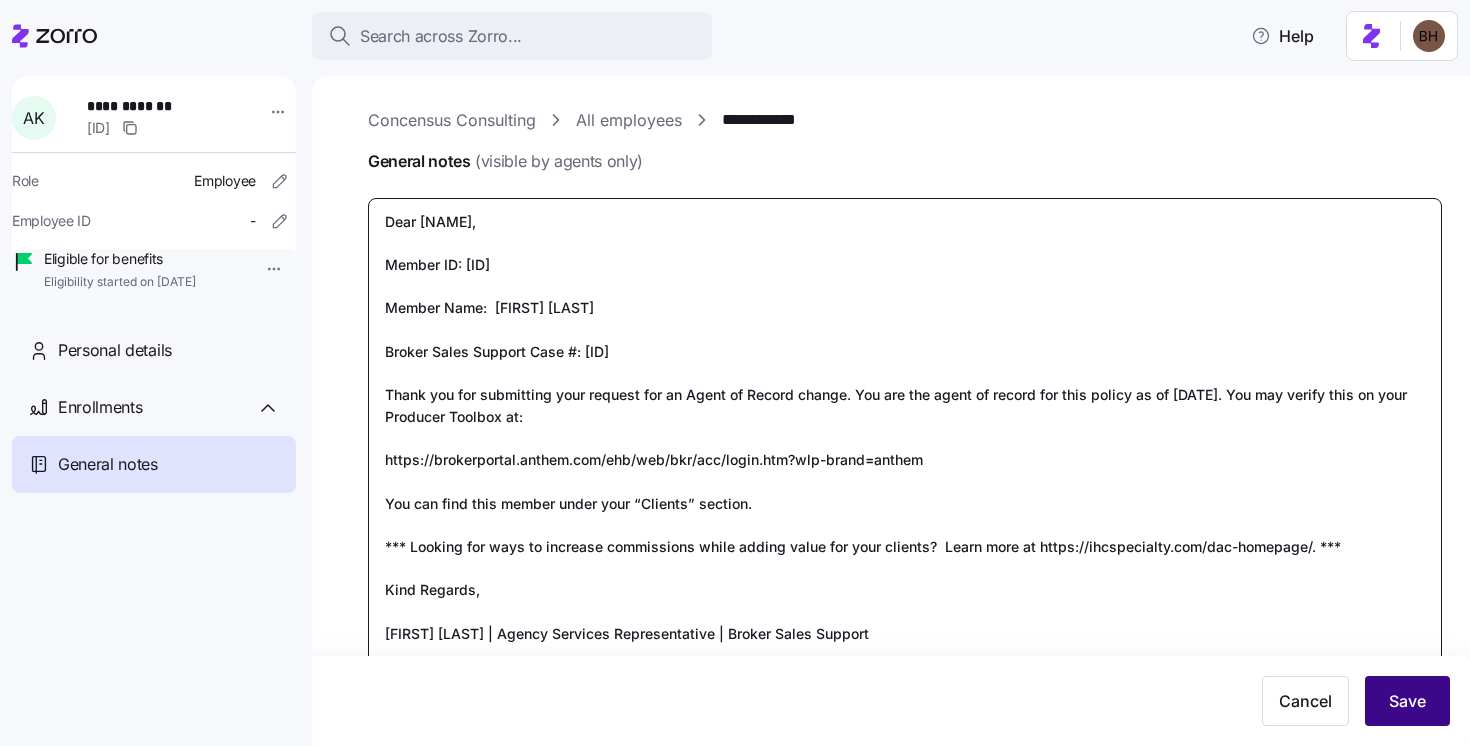 type on "Dear [NAME],
Member ID: [ID]
Member Name:  [FIRST] [LAST]
Broker Sales Support Case #: [ID]
Thank you for submitting your request for an Agent of Record change. You are the agent of record for this policy as of [DATE]. You may verify this on your Producer Toolbox at:
https://brokerportal.anthem.com/ehb/web/bkr/acc/login.htm?wlp-brand=anthem
You can find this member under your “Clients” section.
*** Looking for ways to increase commissions while adding value for your clients?  Learn more at https://ihcspecialty.com/dac-homepage/. ***
Kind Regards,
[FIRST] [LAST] | Agency Services Representative | Broker Sales Support
We know you have many options when recommending and selling health insurance to your customers, and we want to thank you for your business." 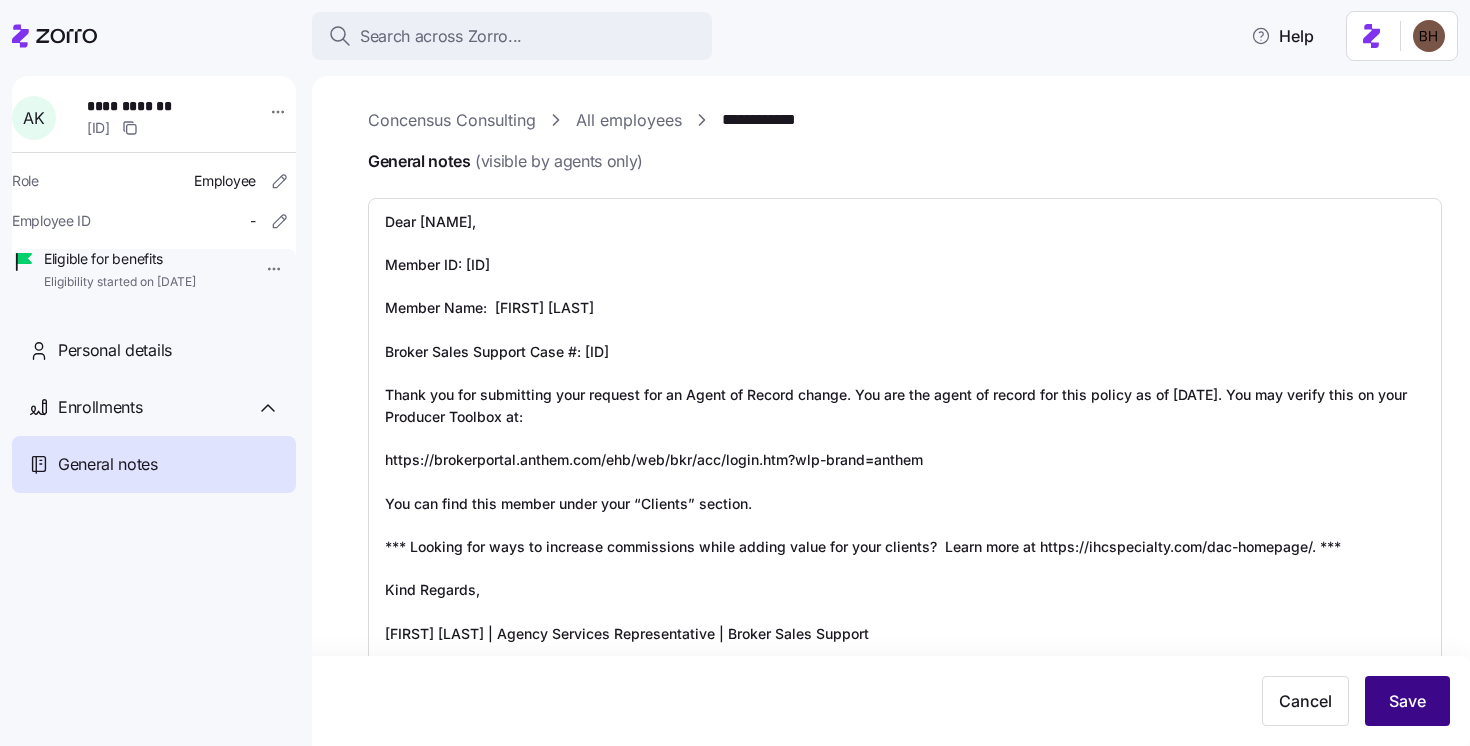 click on "Save" at bounding box center (1407, 701) 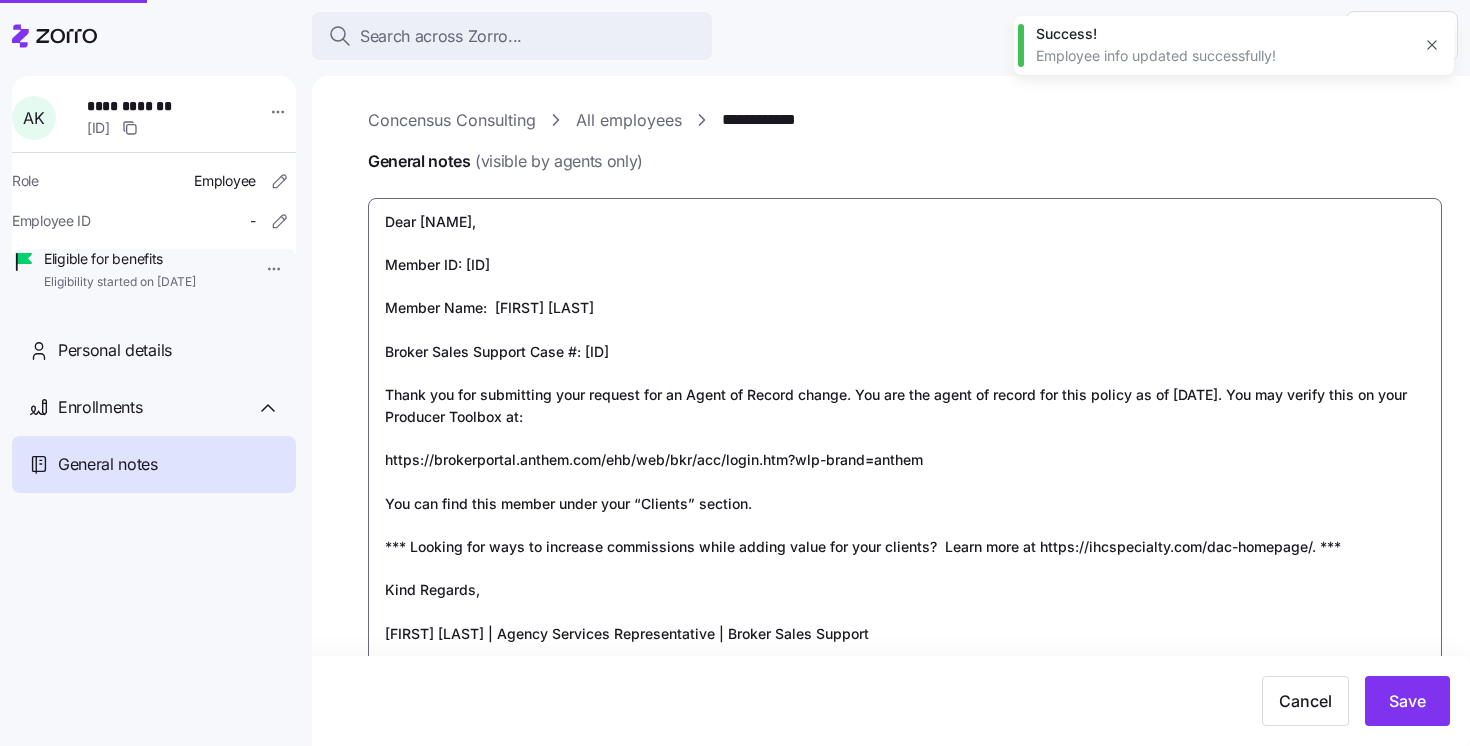 type on "x" 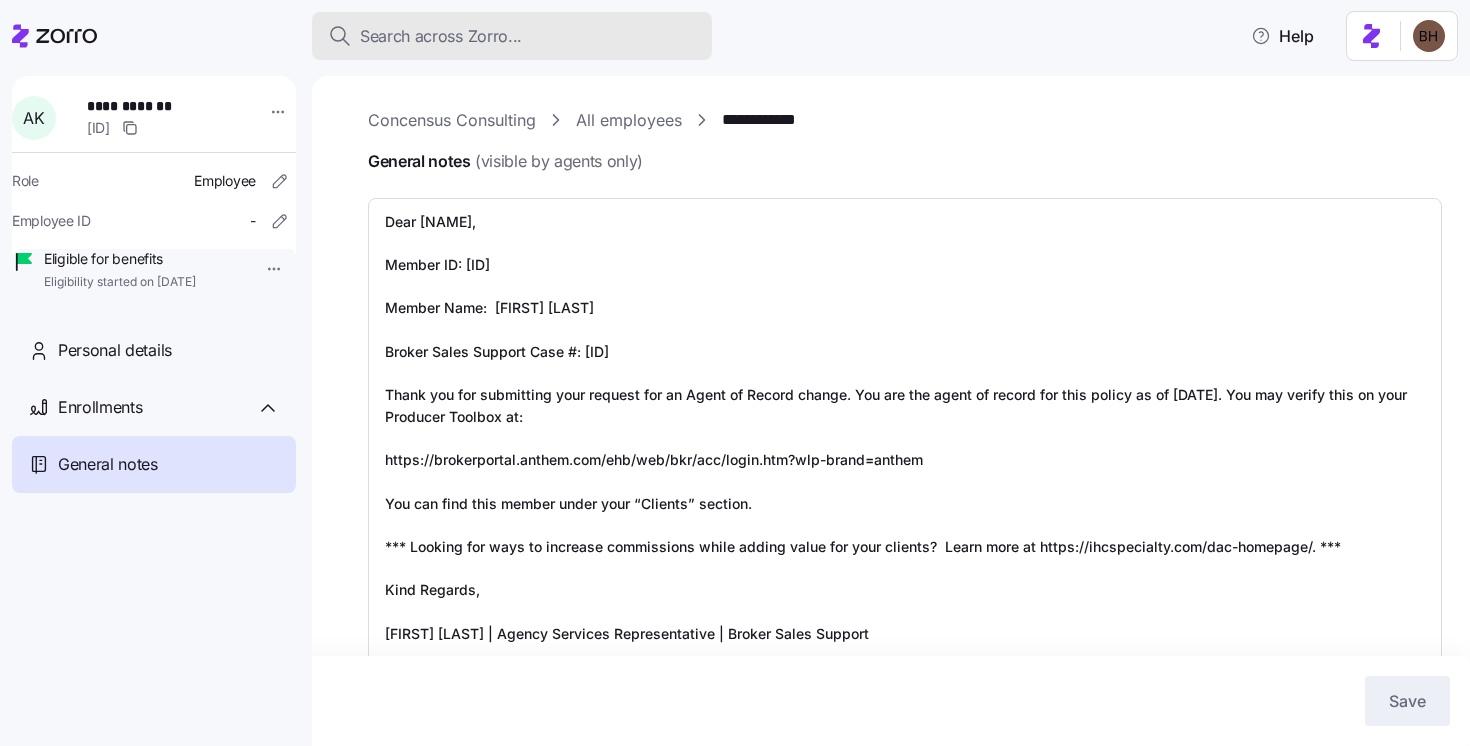 click on "Search across Zorro..." at bounding box center (441, 36) 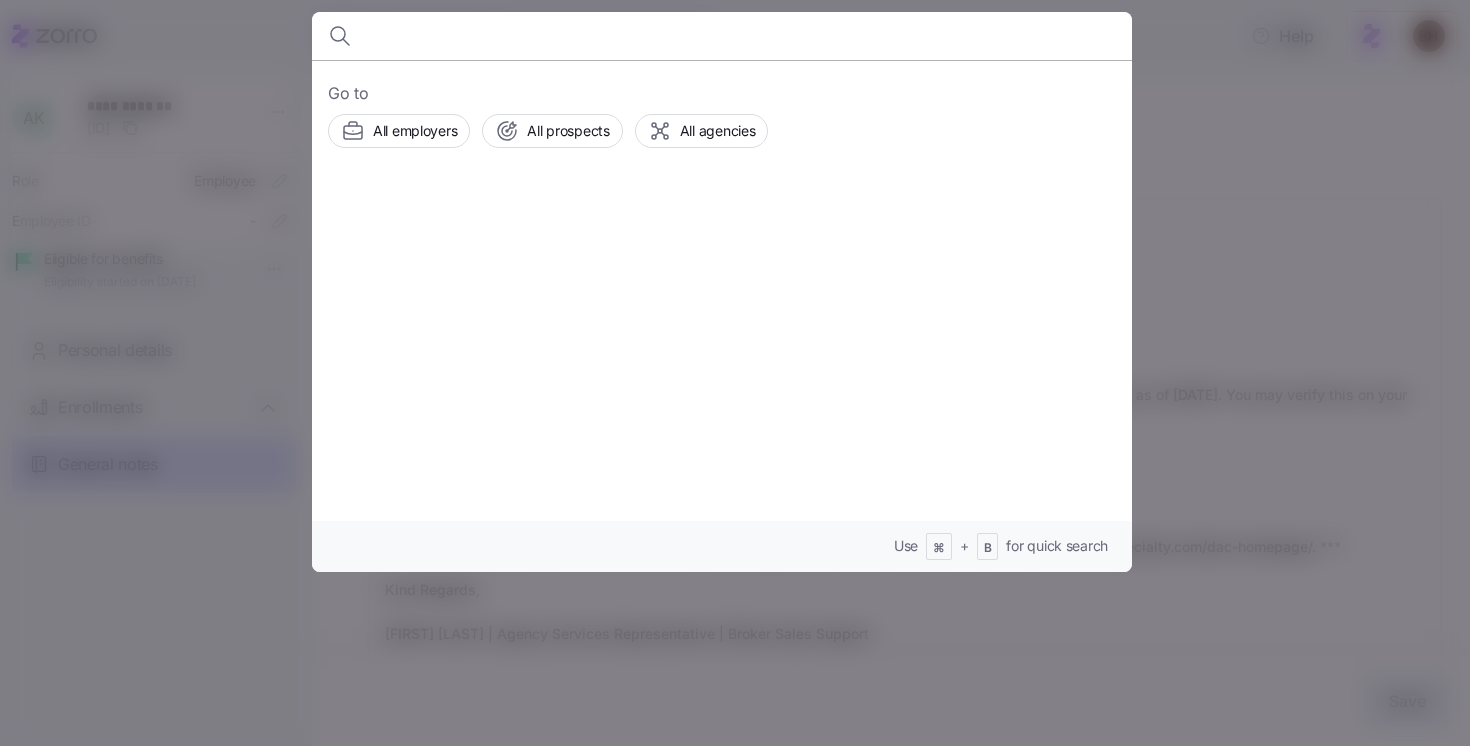 click at bounding box center [735, 373] 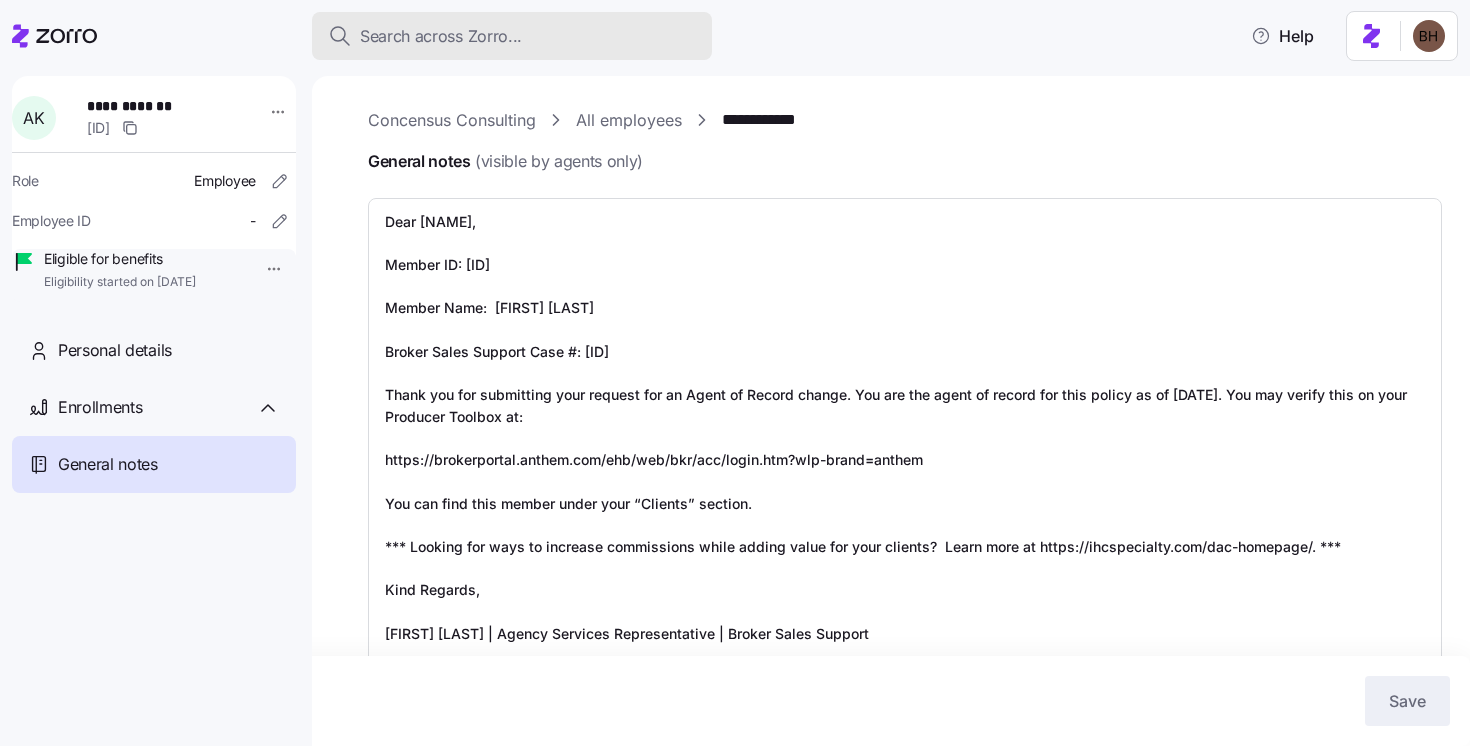 click on "Search across Zorro..." at bounding box center (441, 36) 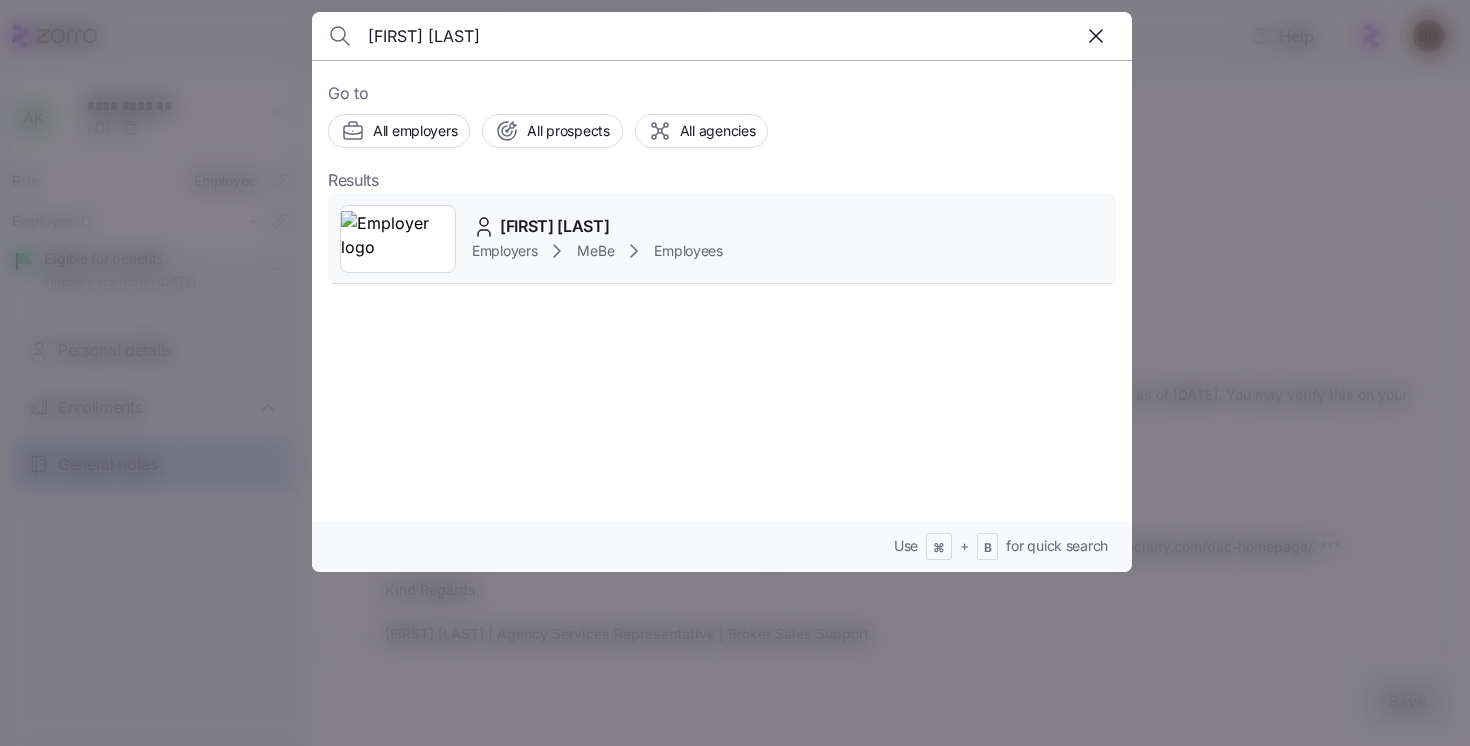 type on "[FIRST] [LAST]" 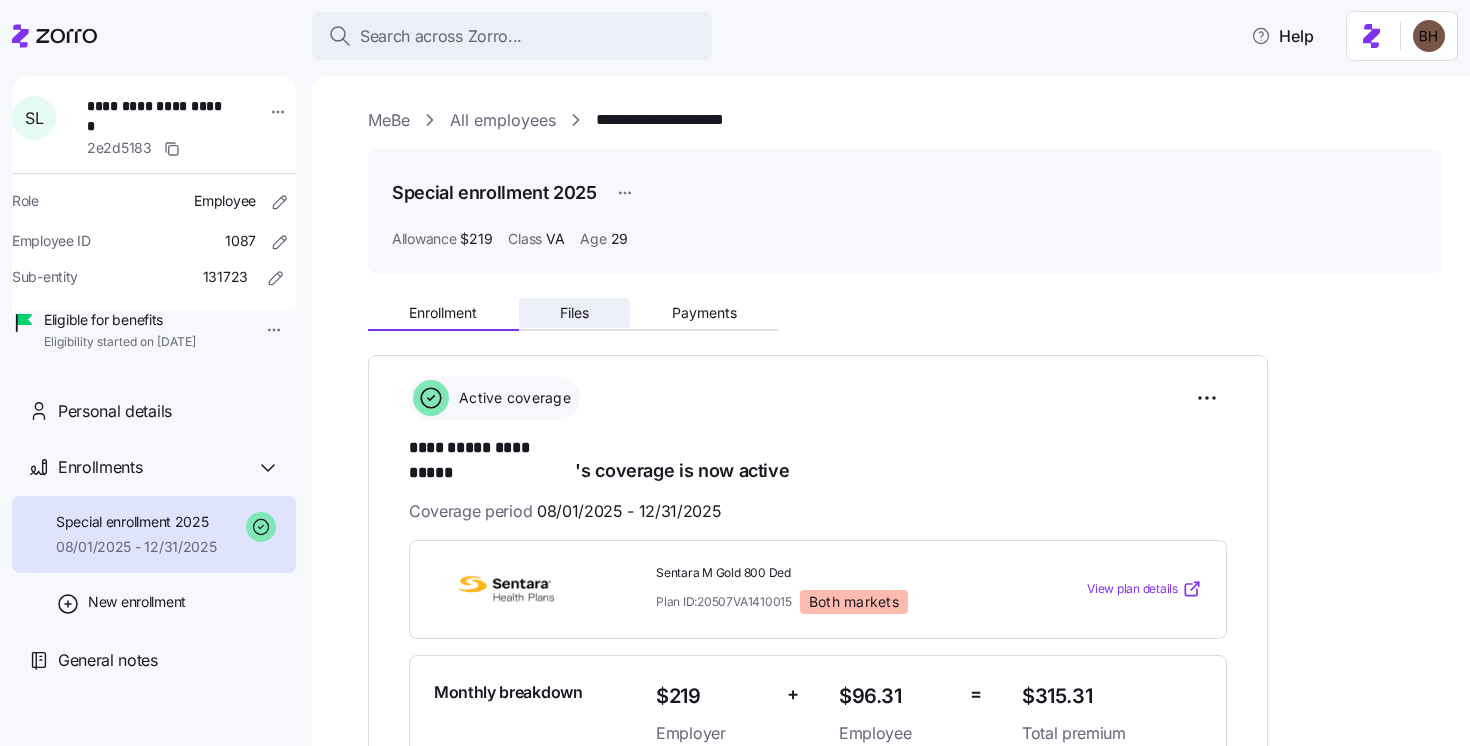 click on "Files" at bounding box center [574, 313] 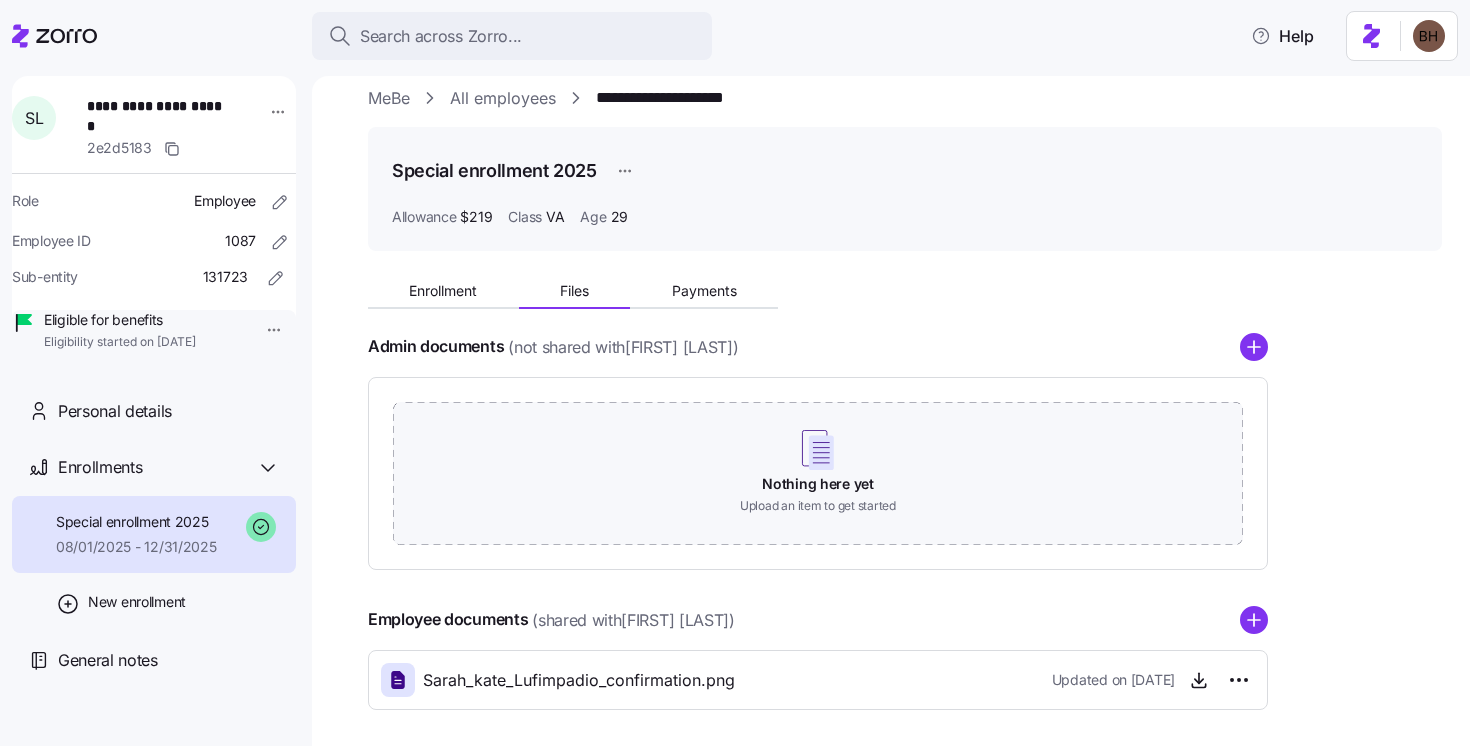 scroll, scrollTop: 106, scrollLeft: 0, axis: vertical 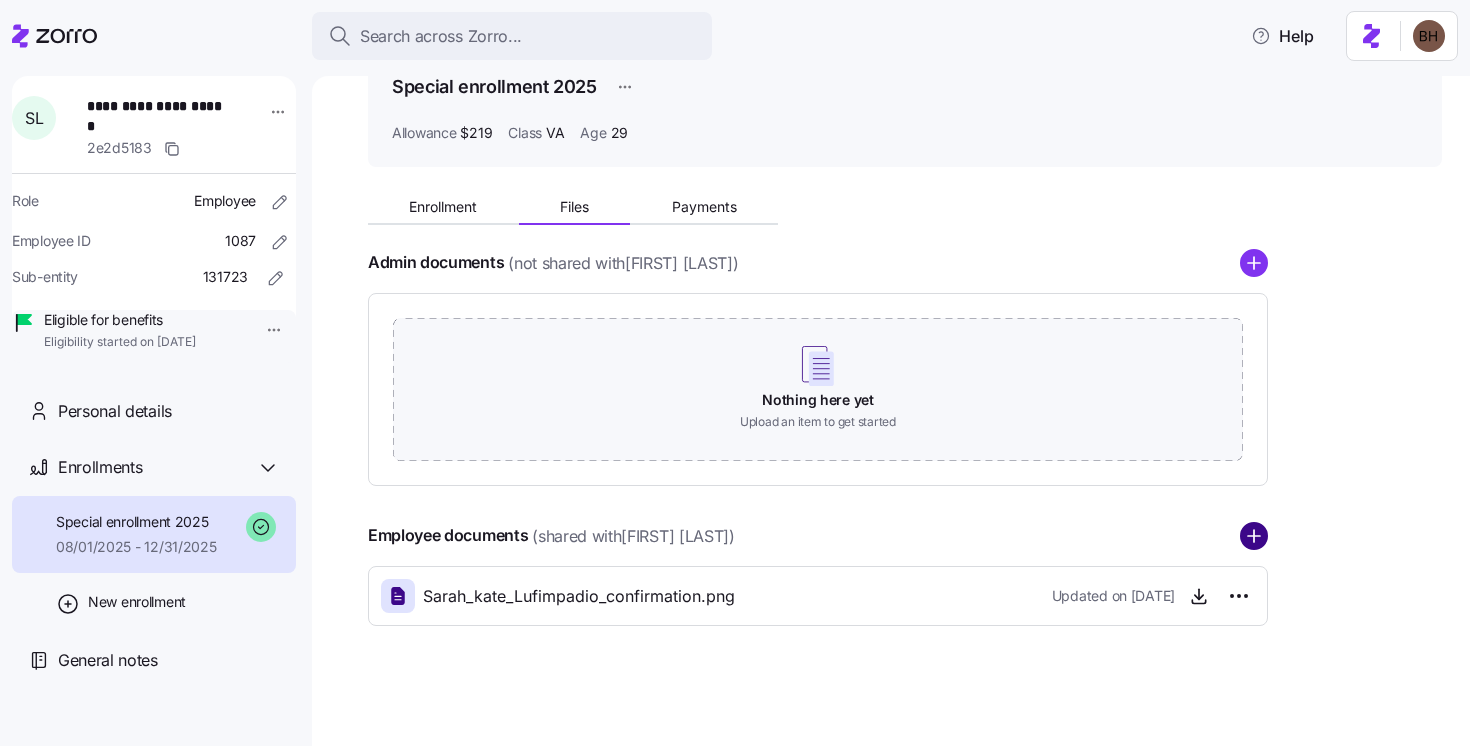 click 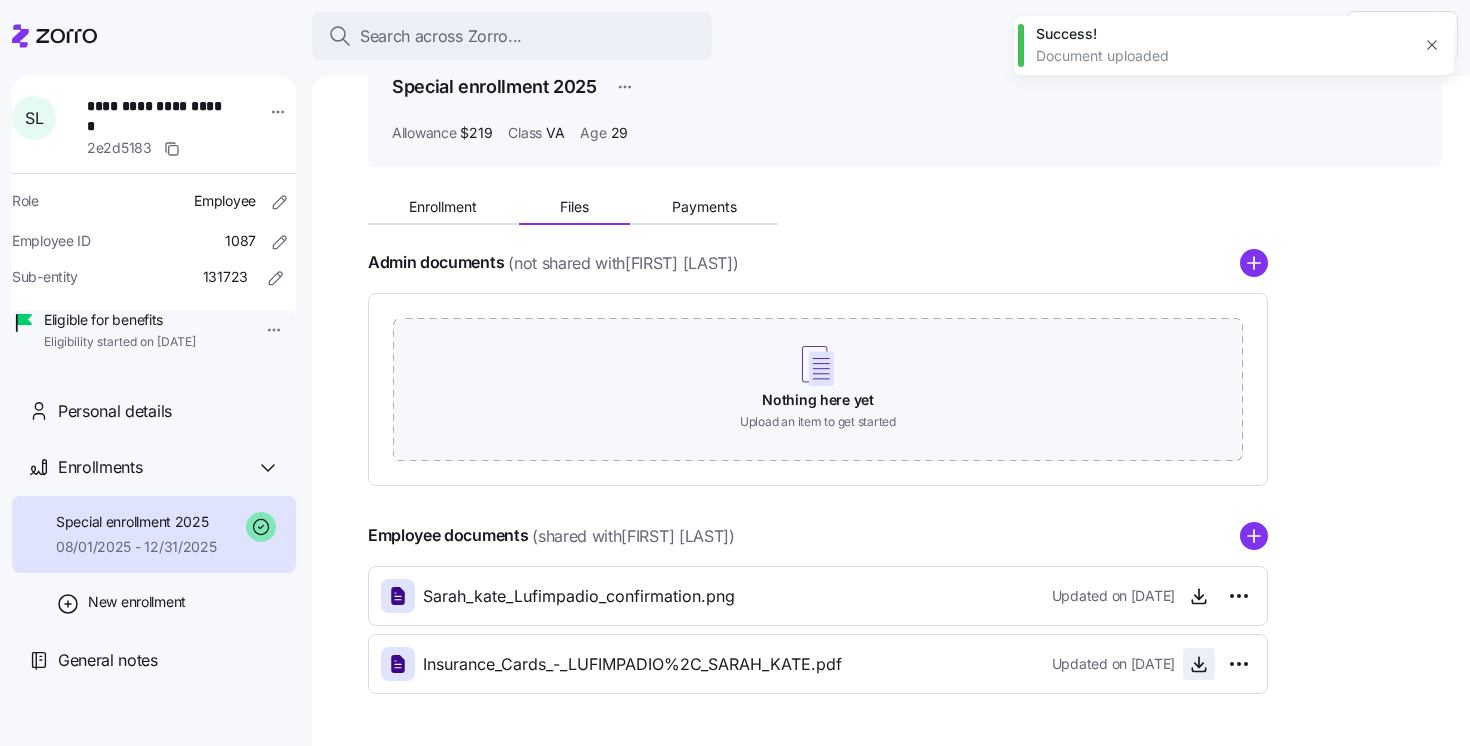 click 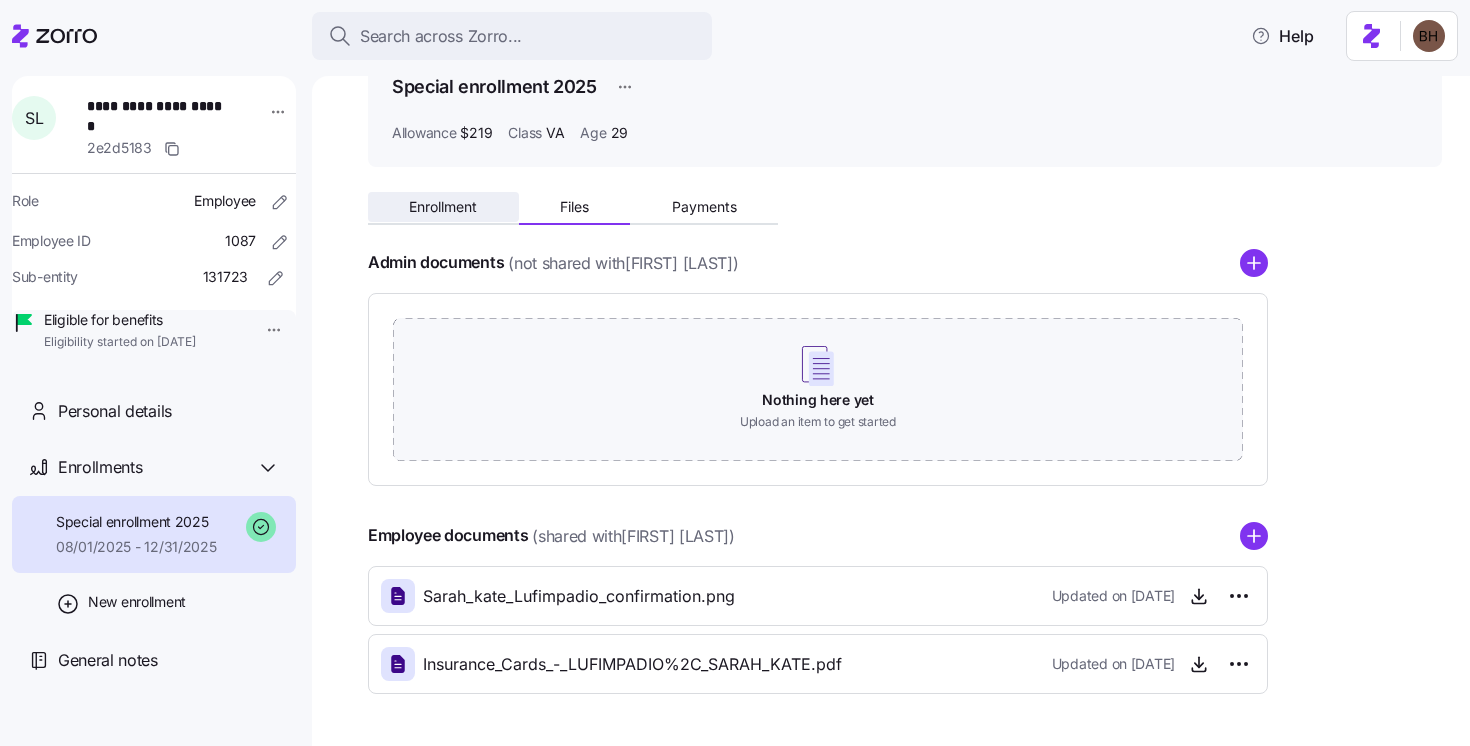 click on "Enrollment" at bounding box center (443, 207) 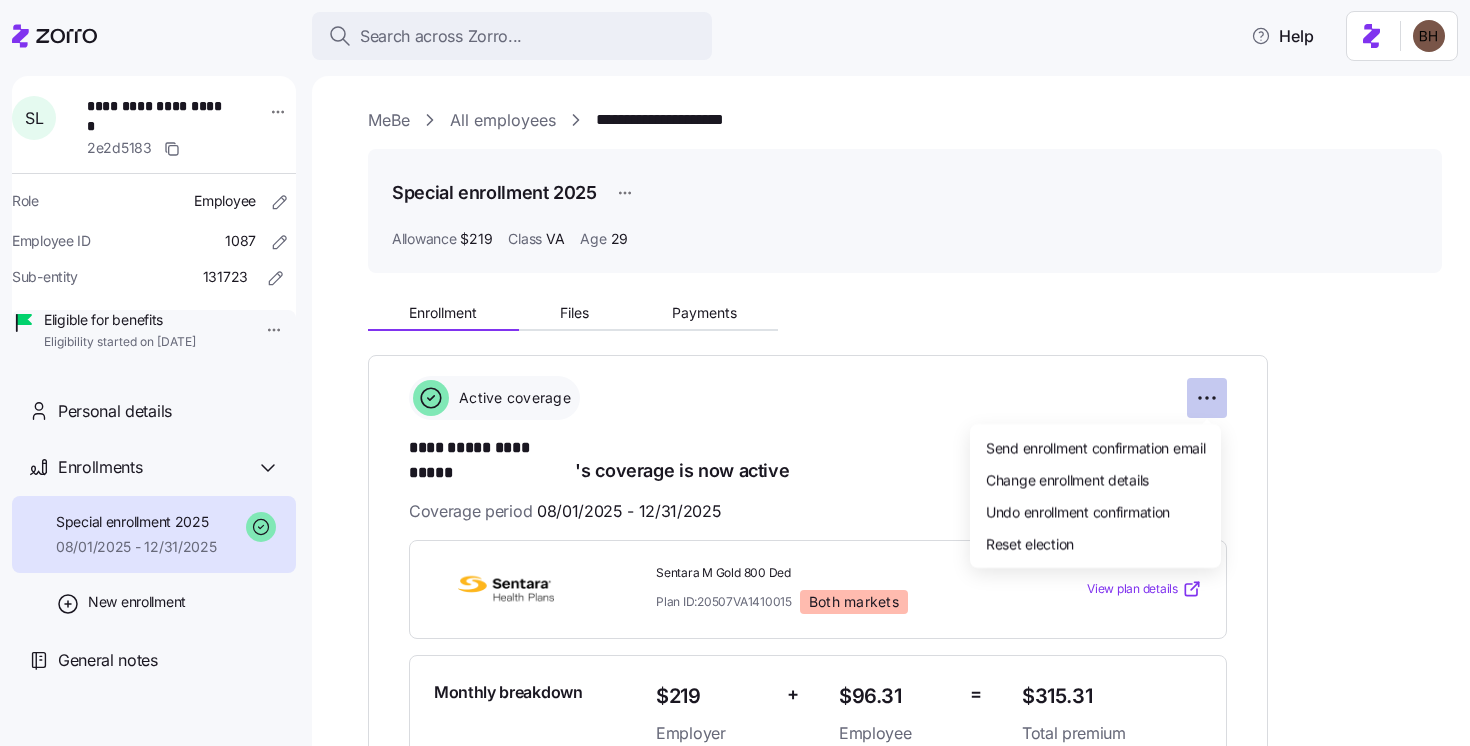 click on "Age [AGE]" at bounding box center (735, 367) 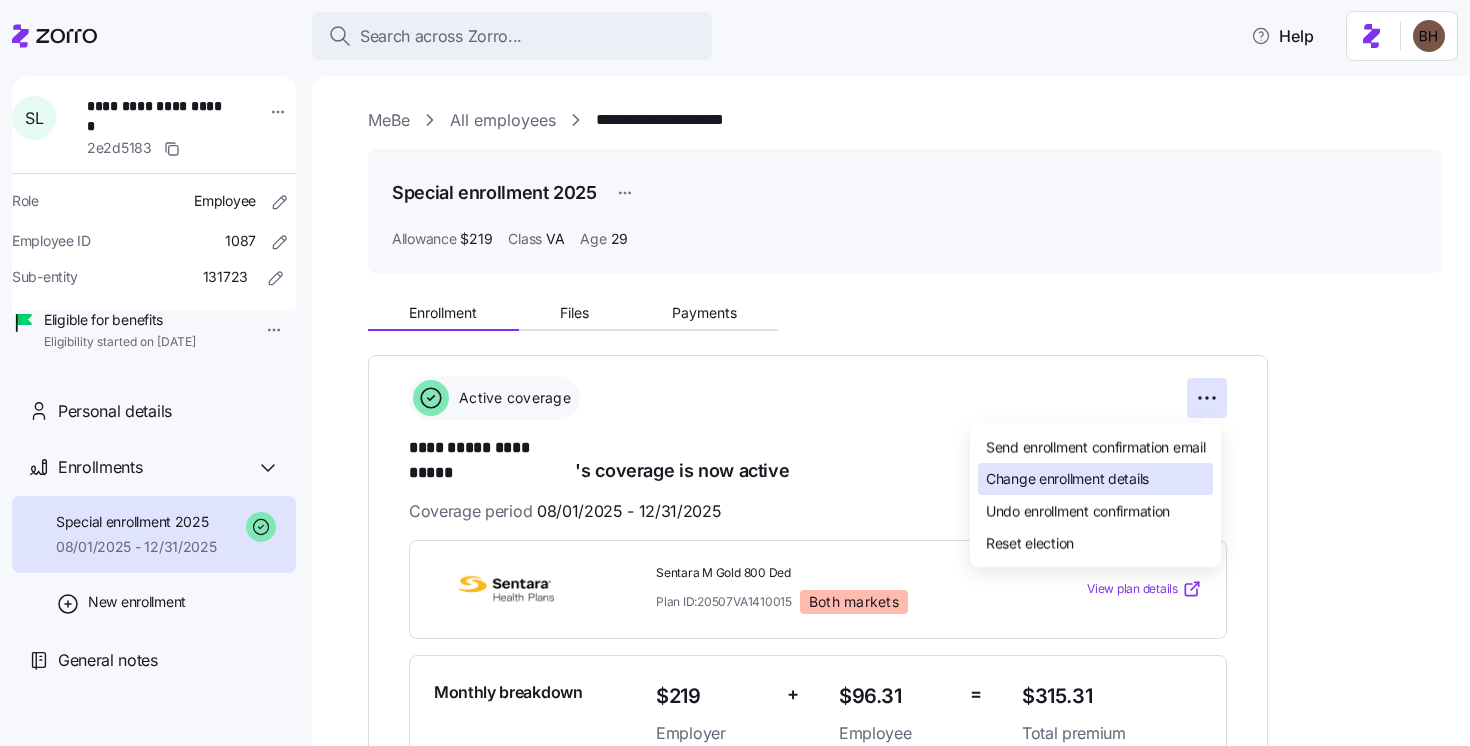 click on "Change enrollment details" at bounding box center (1067, 479) 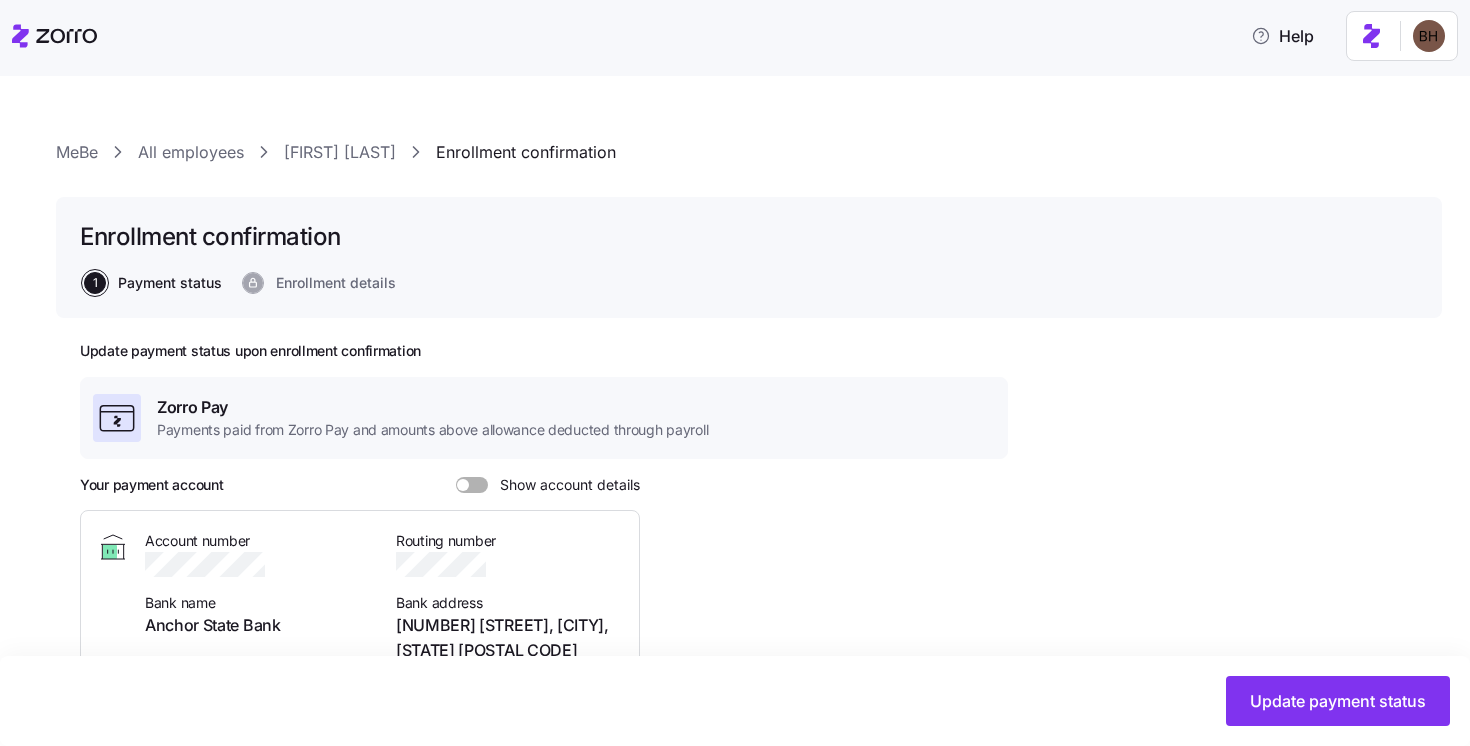 scroll, scrollTop: 552, scrollLeft: 0, axis: vertical 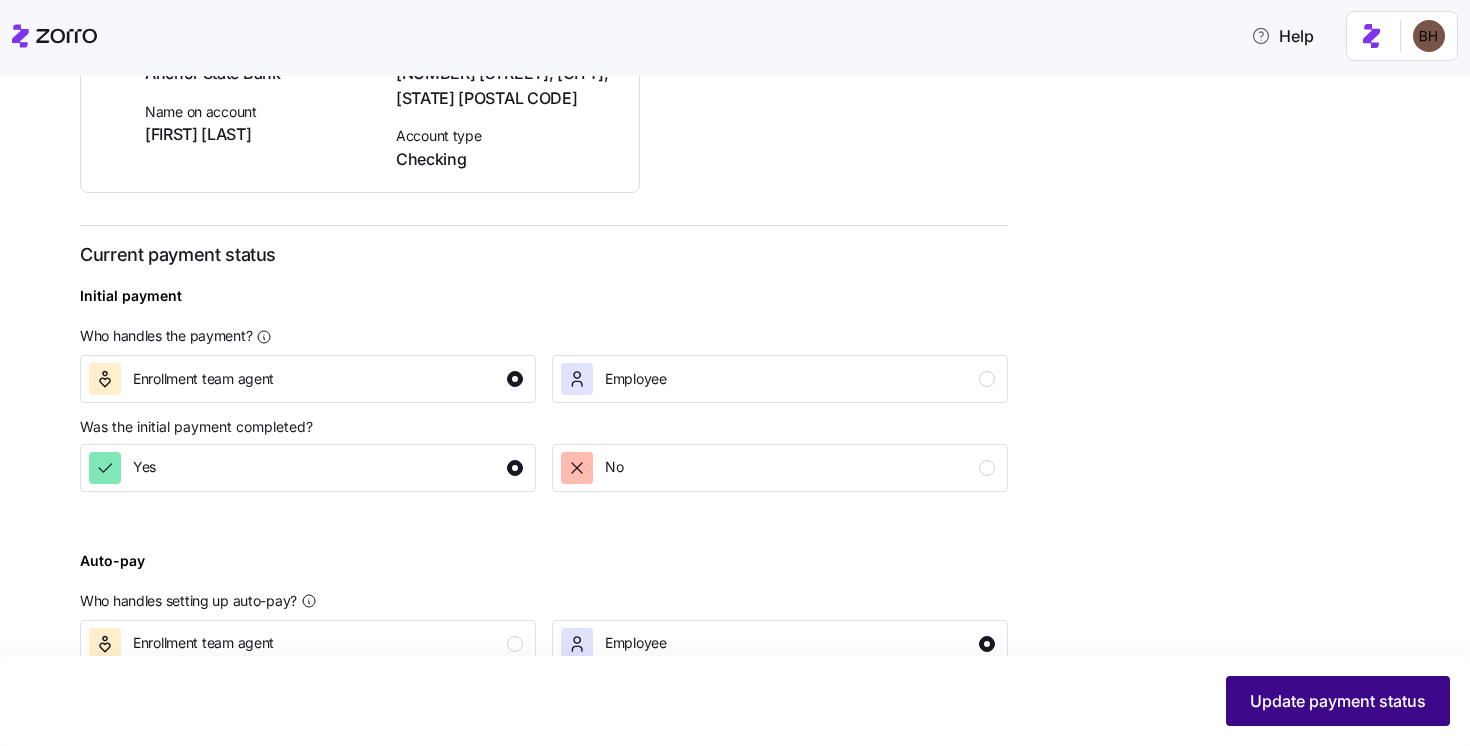 click on "Update payment status" at bounding box center [1338, 701] 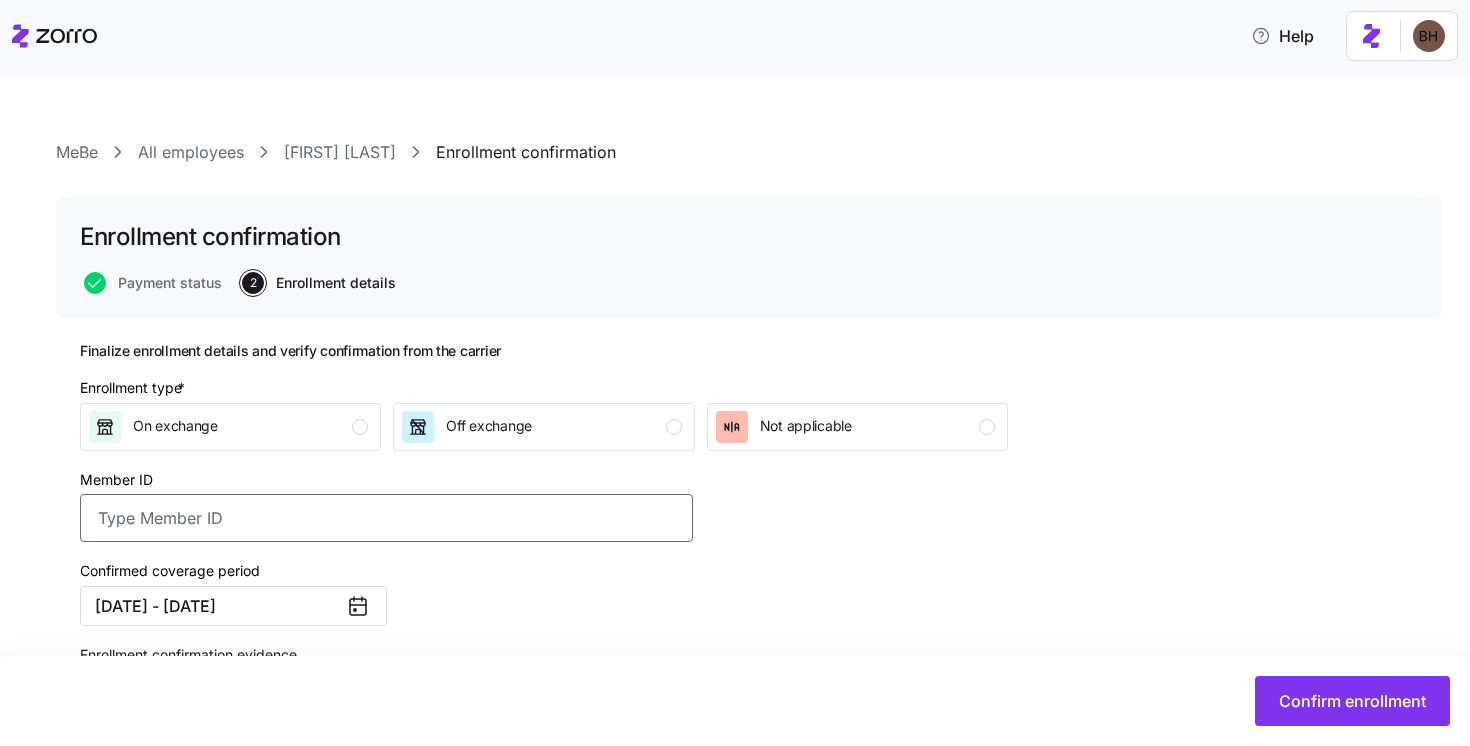 click on "Member ID" at bounding box center [386, 518] 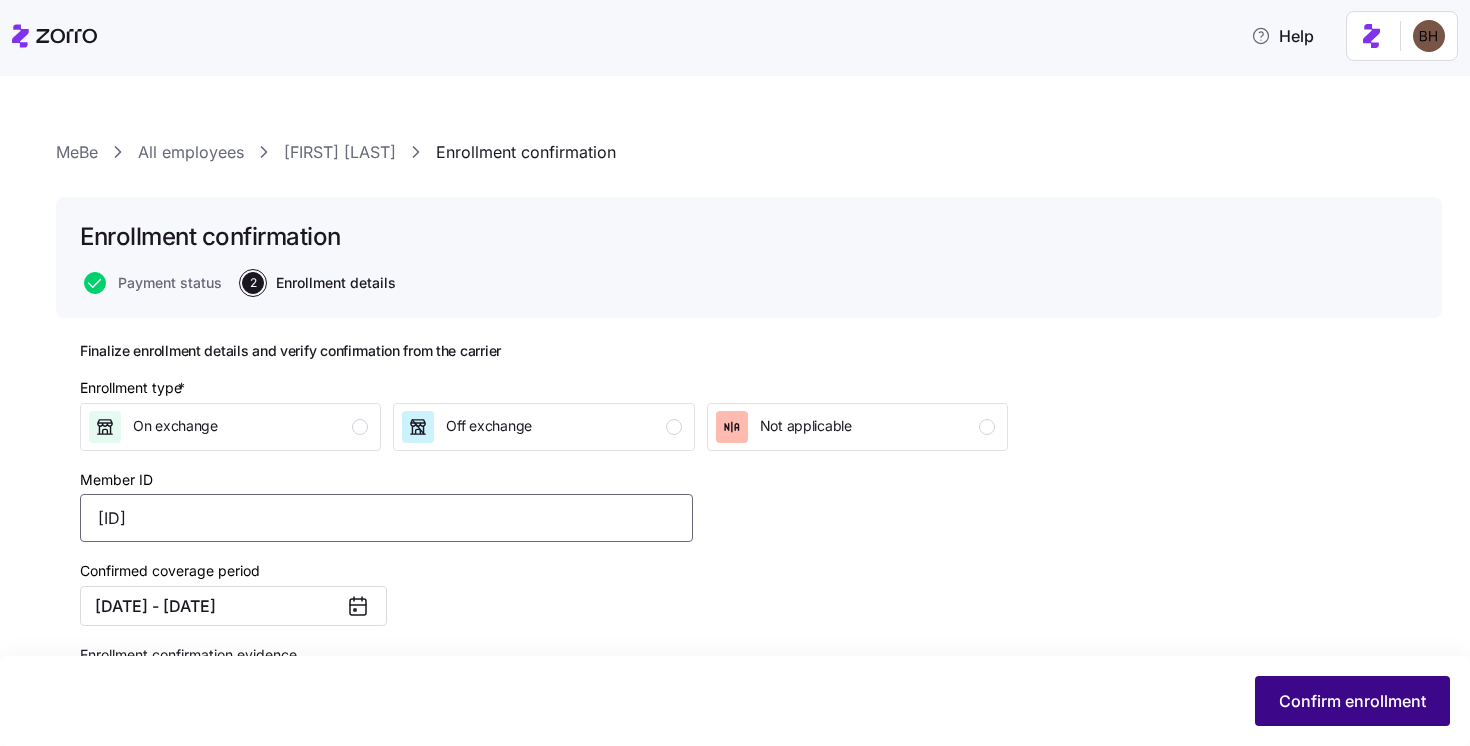 type on "2748197" 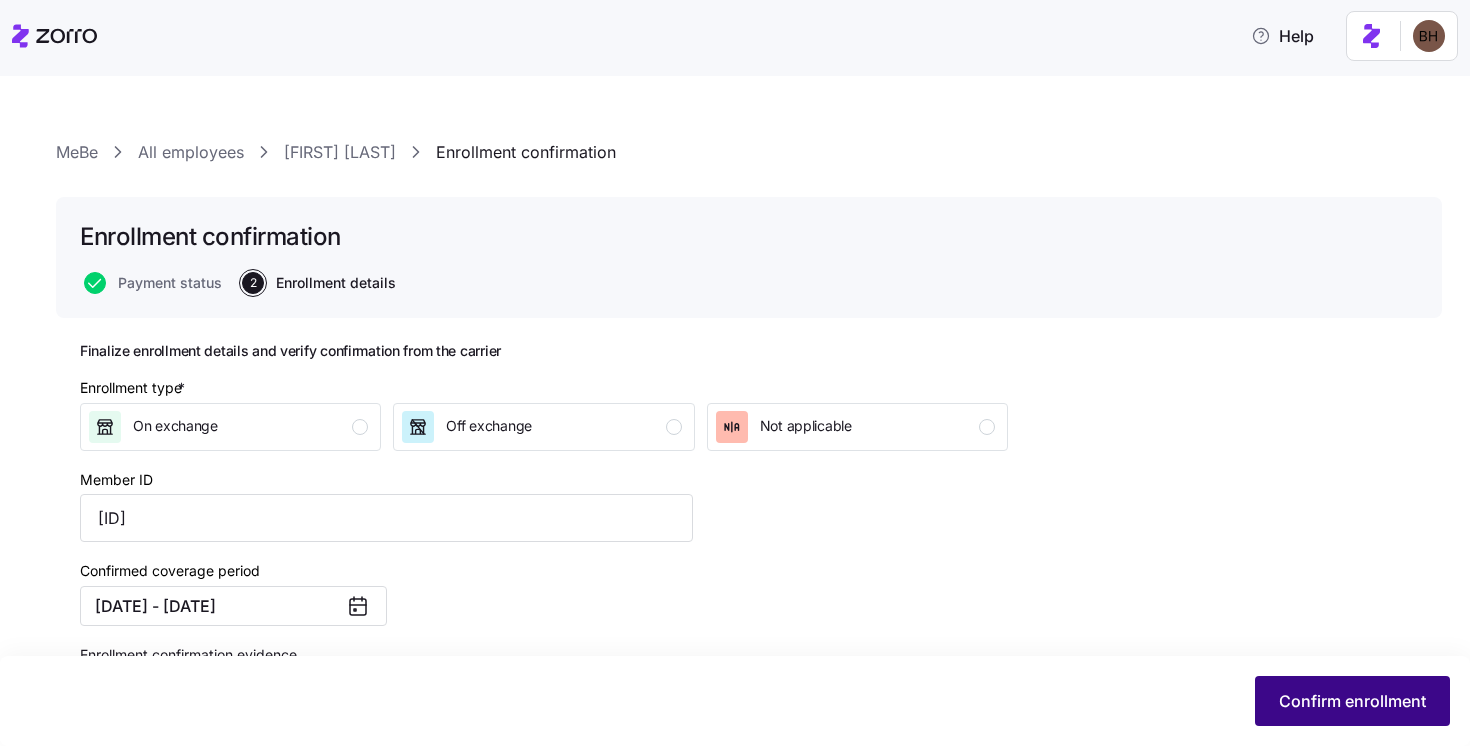 click on "Confirm enrollment" at bounding box center (1352, 701) 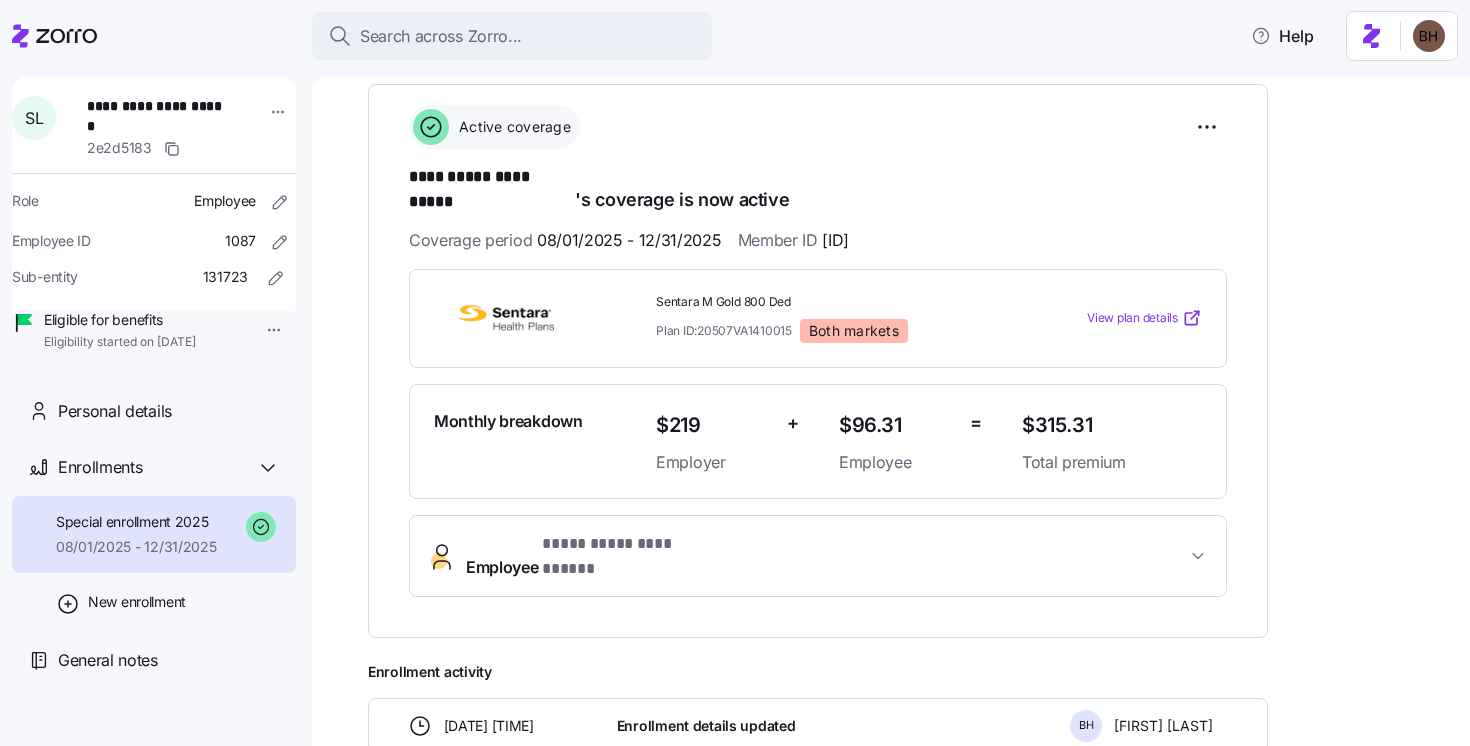 scroll, scrollTop: 292, scrollLeft: 0, axis: vertical 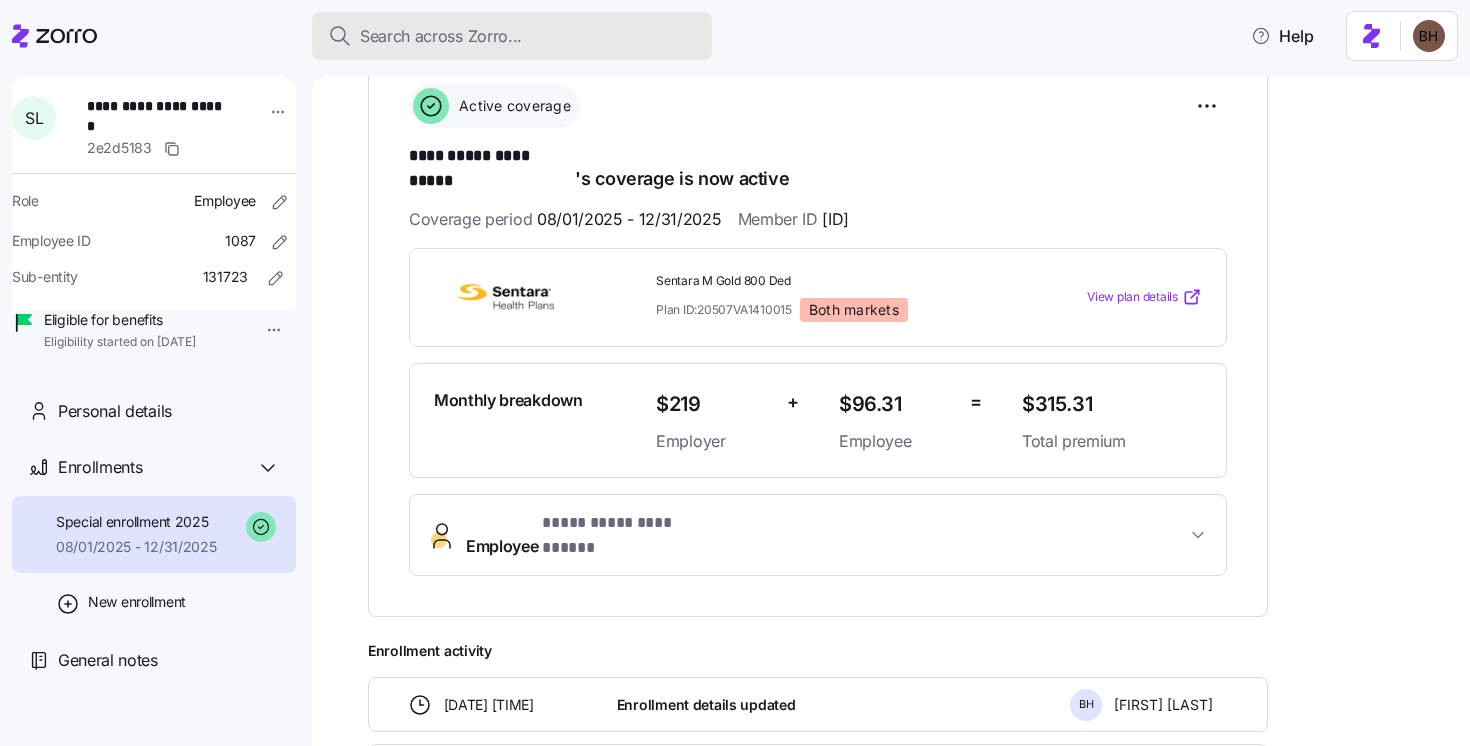 click on "Search across Zorro..." at bounding box center [512, 36] 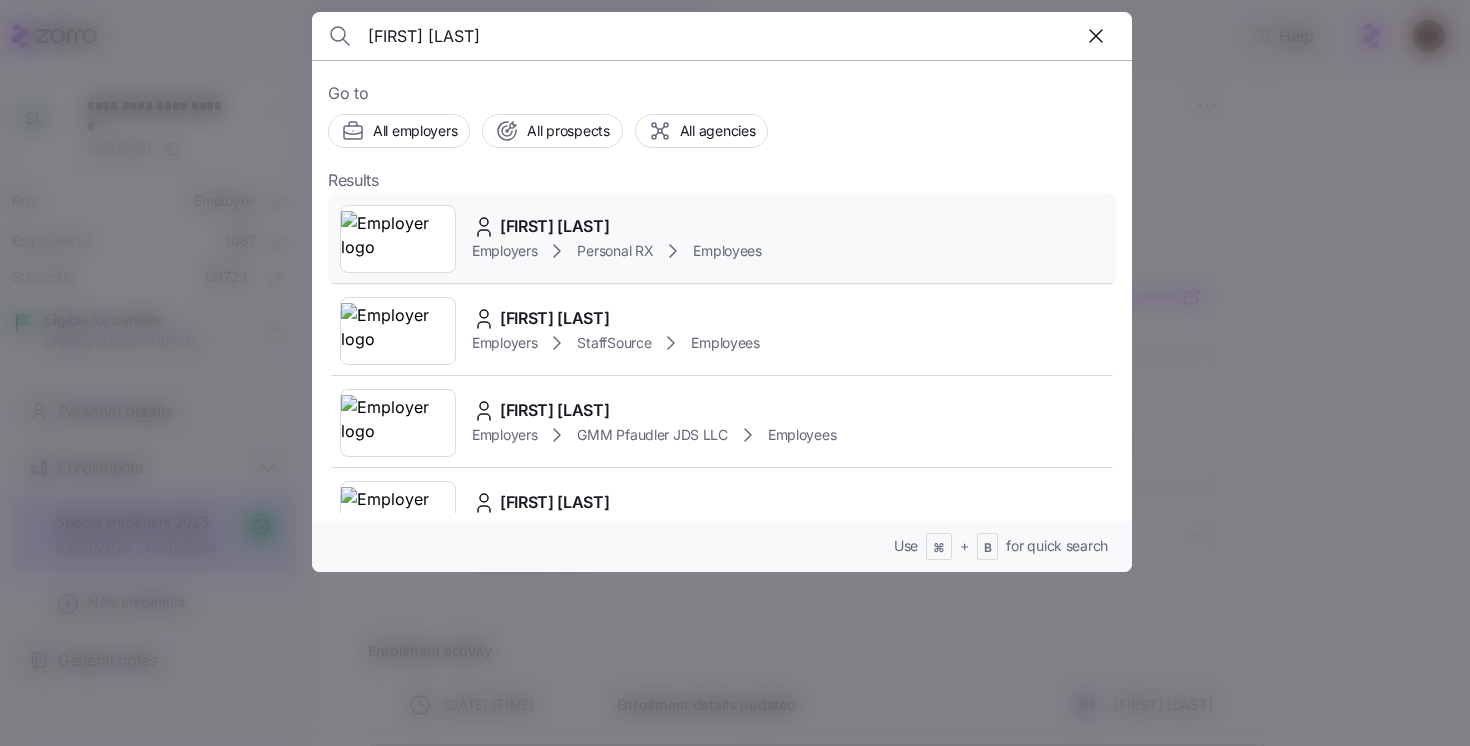 type on "DHAVALKUMA PATEL" 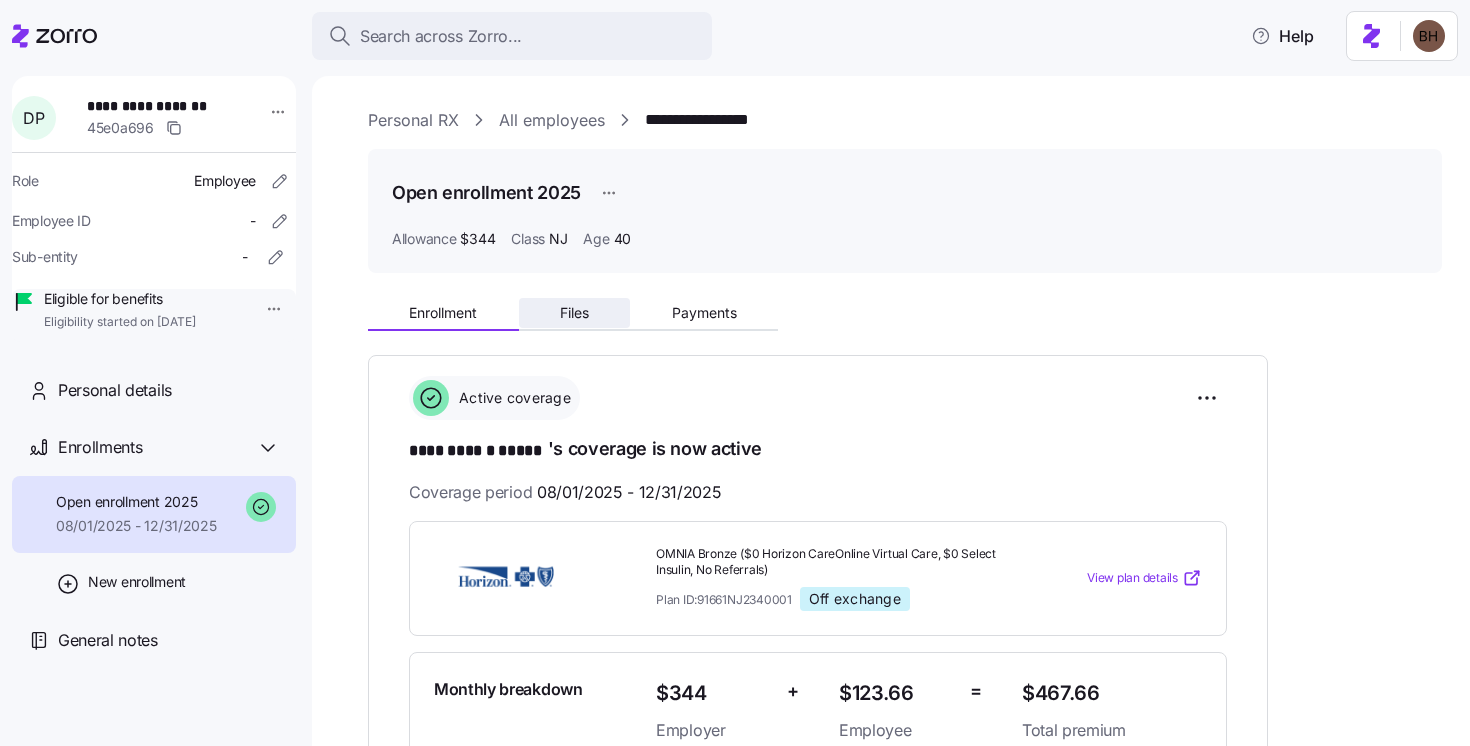 click on "Files" at bounding box center (575, 313) 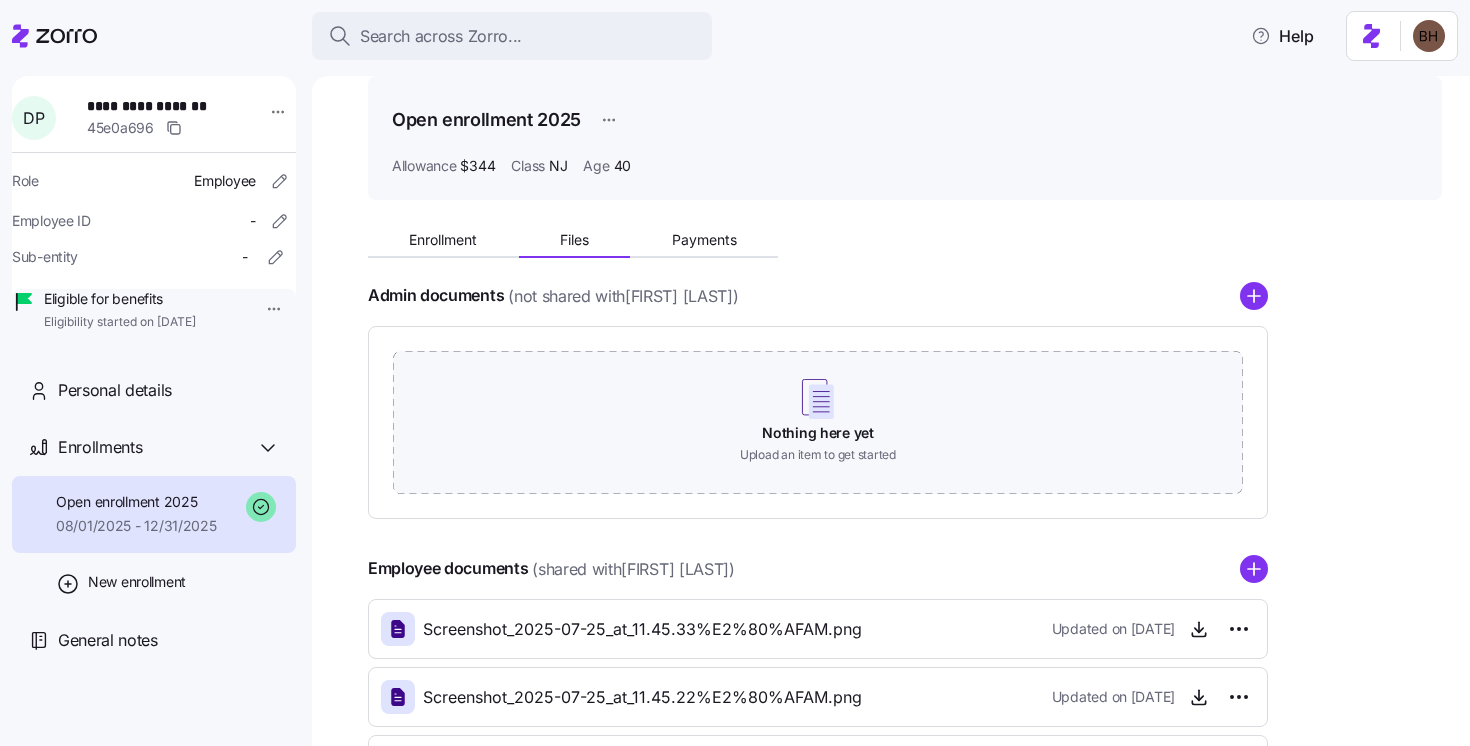 scroll, scrollTop: 7, scrollLeft: 0, axis: vertical 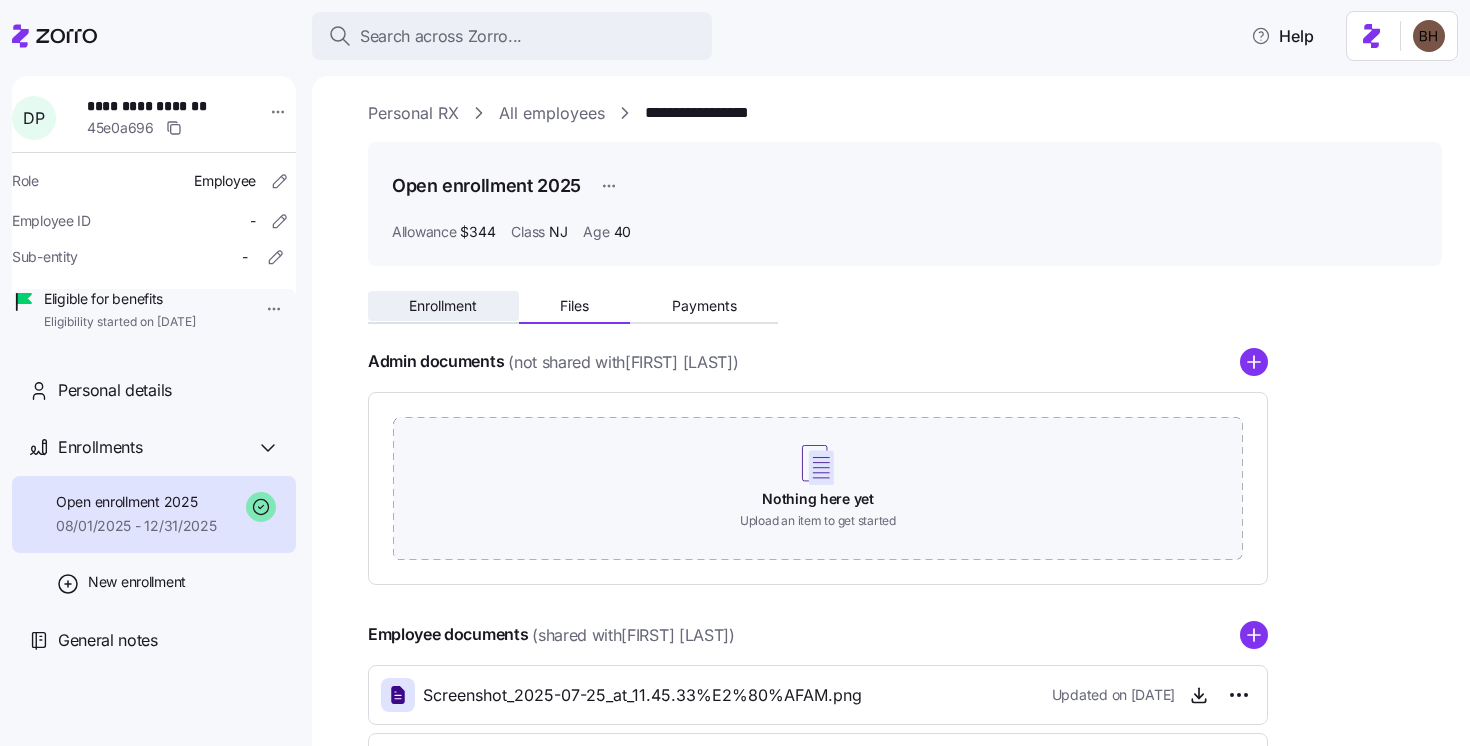 click on "Enrollment" at bounding box center (443, 306) 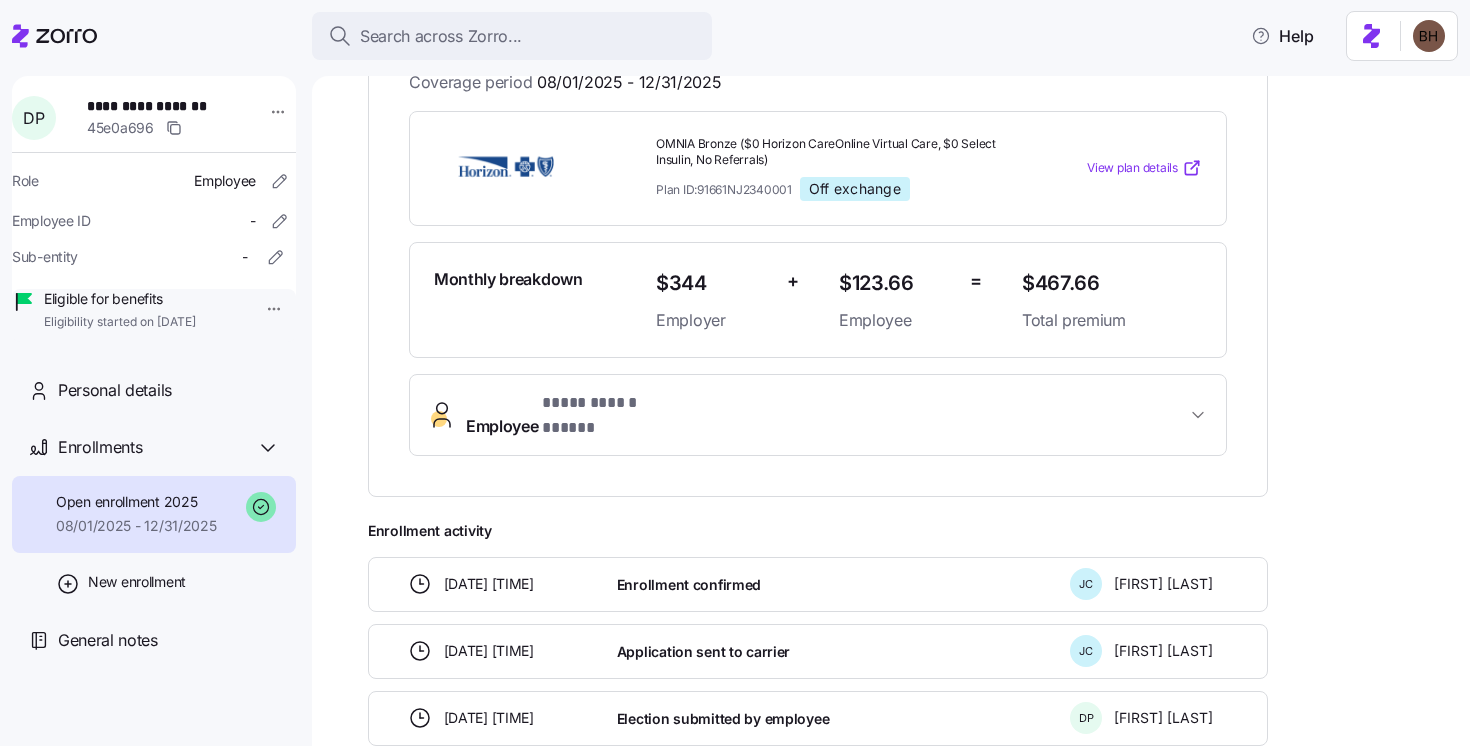 scroll, scrollTop: 461, scrollLeft: 0, axis: vertical 